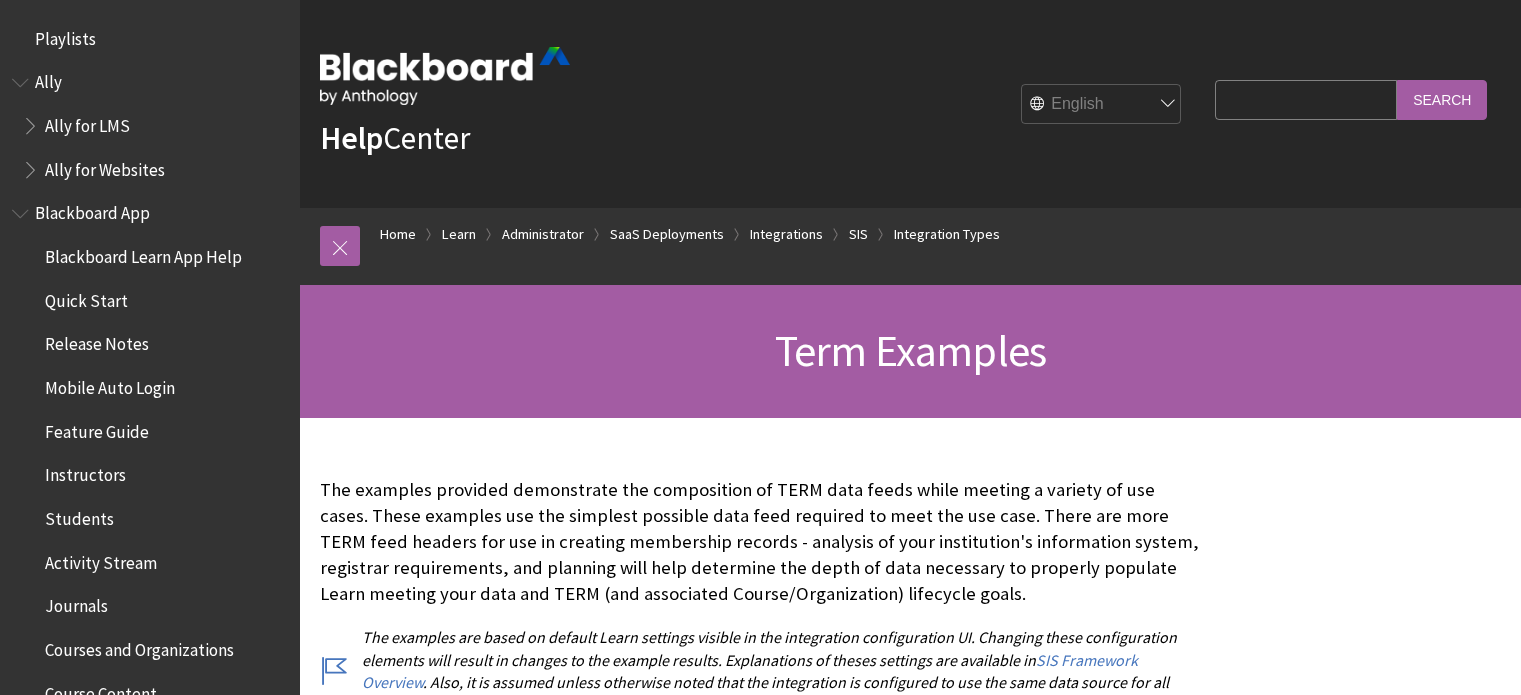 scroll, scrollTop: 600, scrollLeft: 0, axis: vertical 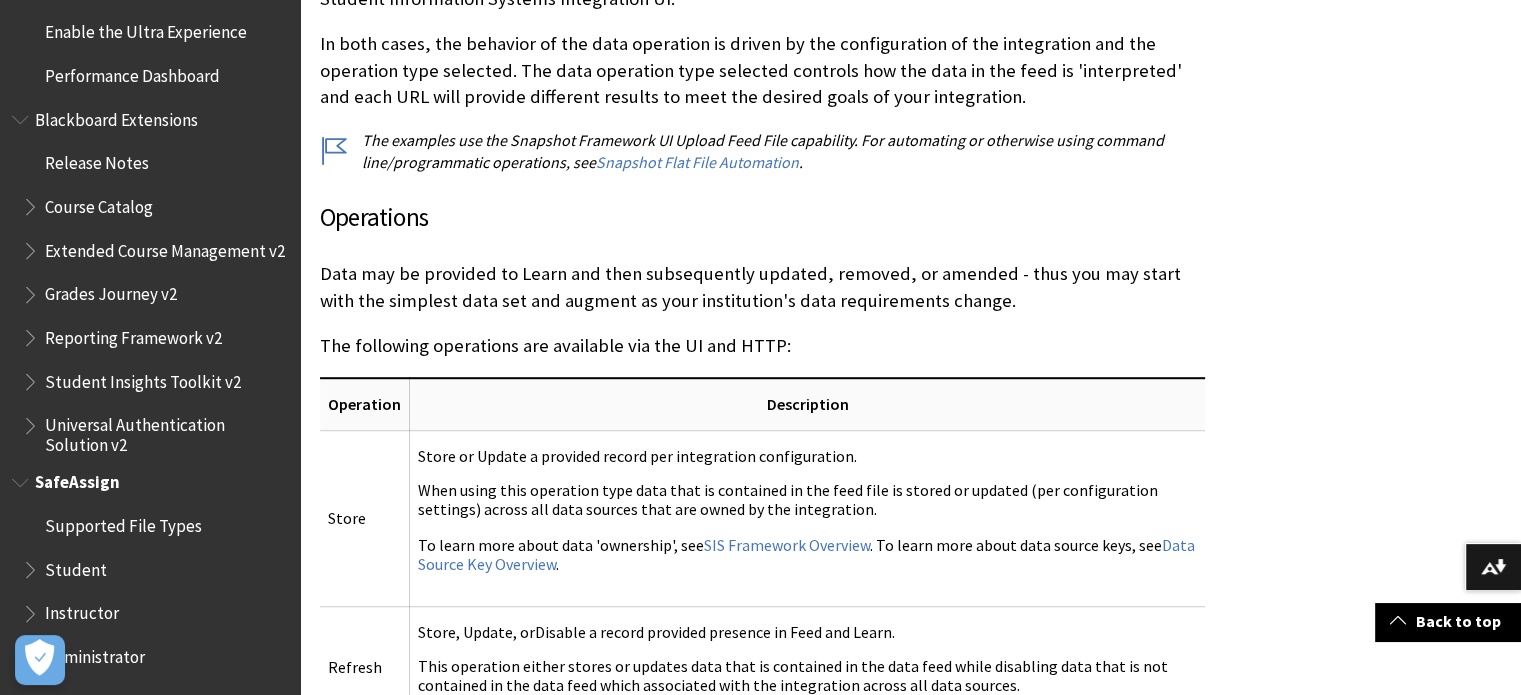 click on "Instructor" at bounding box center (82, 609) 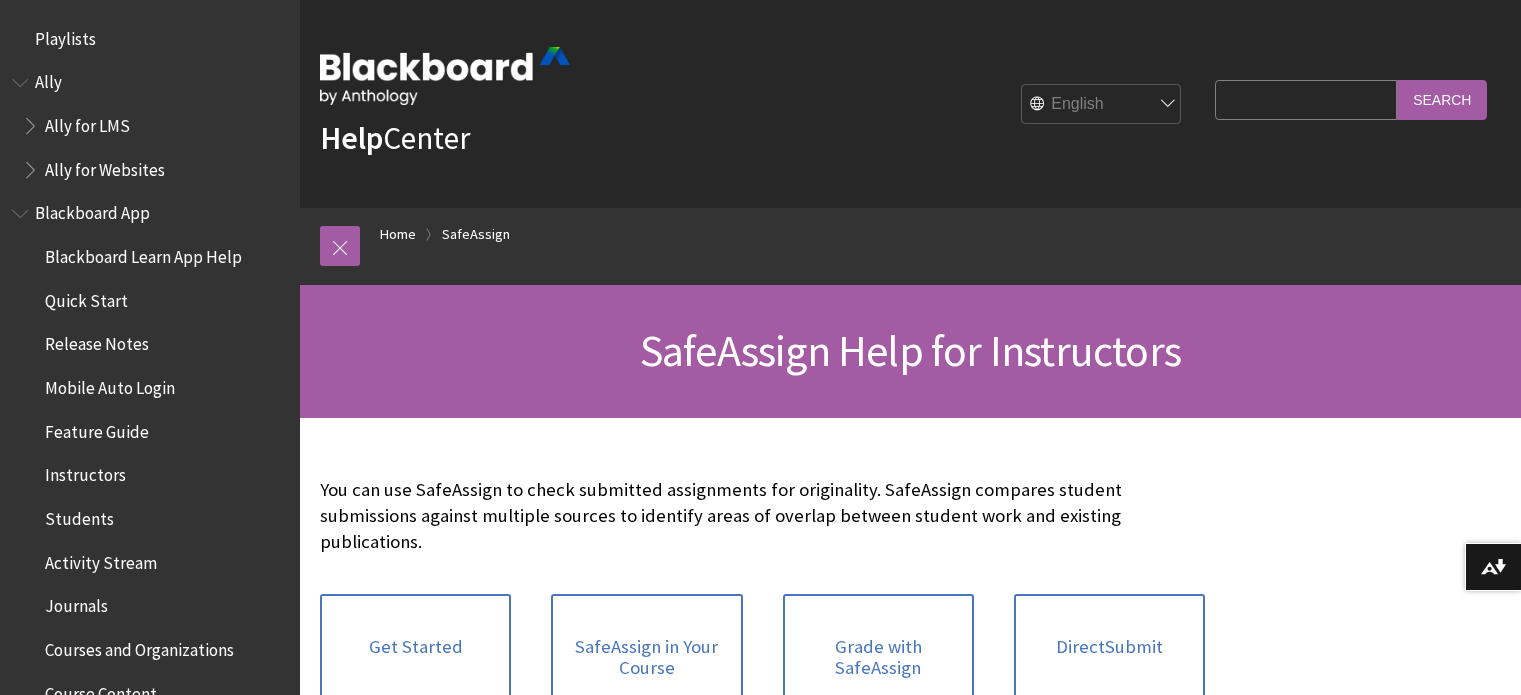 scroll, scrollTop: 0, scrollLeft: 0, axis: both 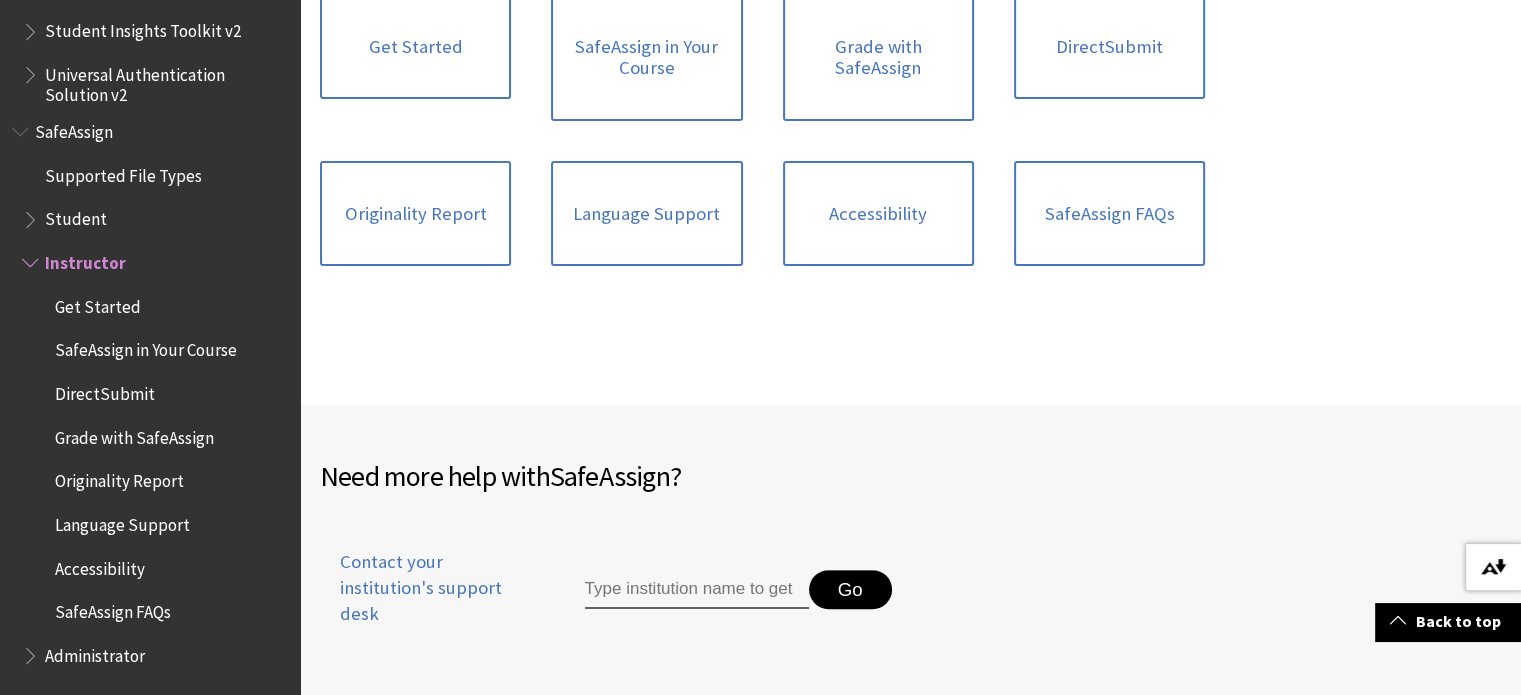 click at bounding box center [1493, 567] 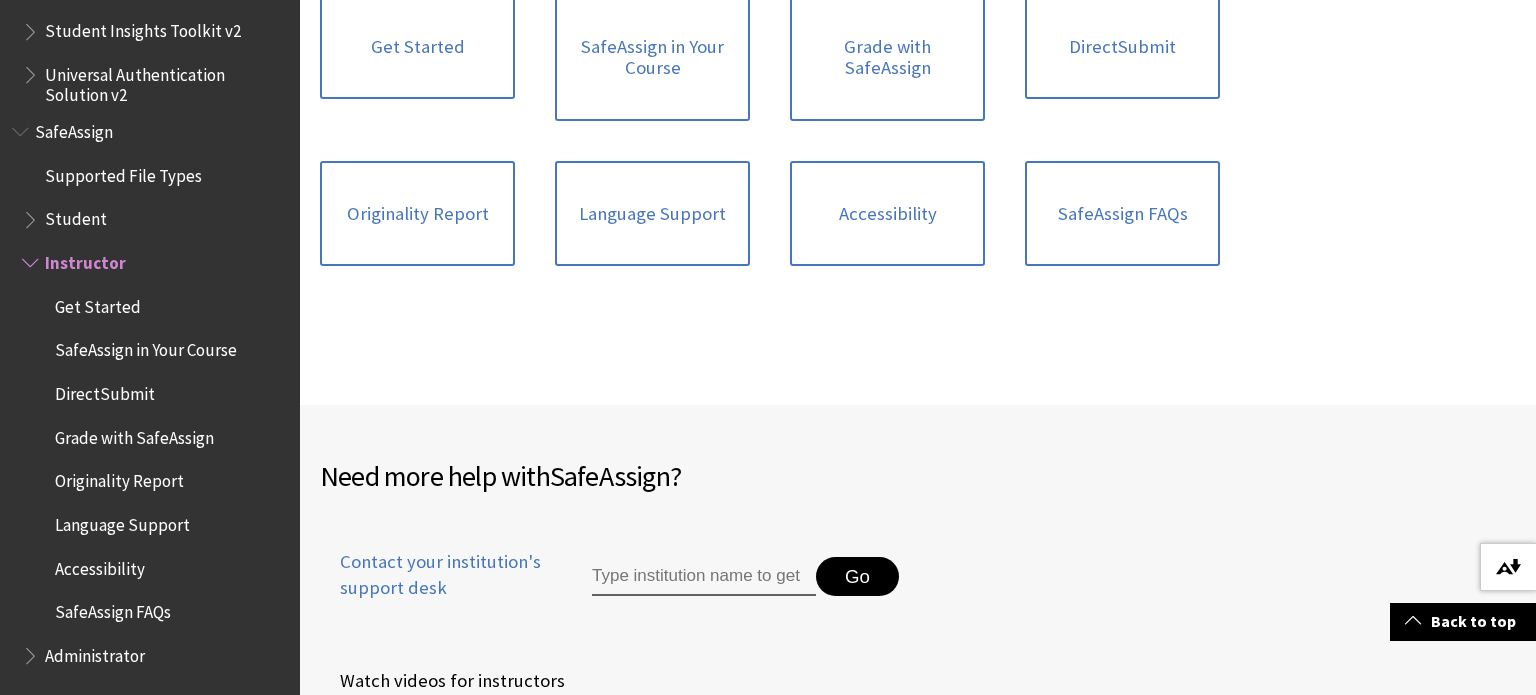 click on "Download alternative formats ..." at bounding box center (1508, 567) 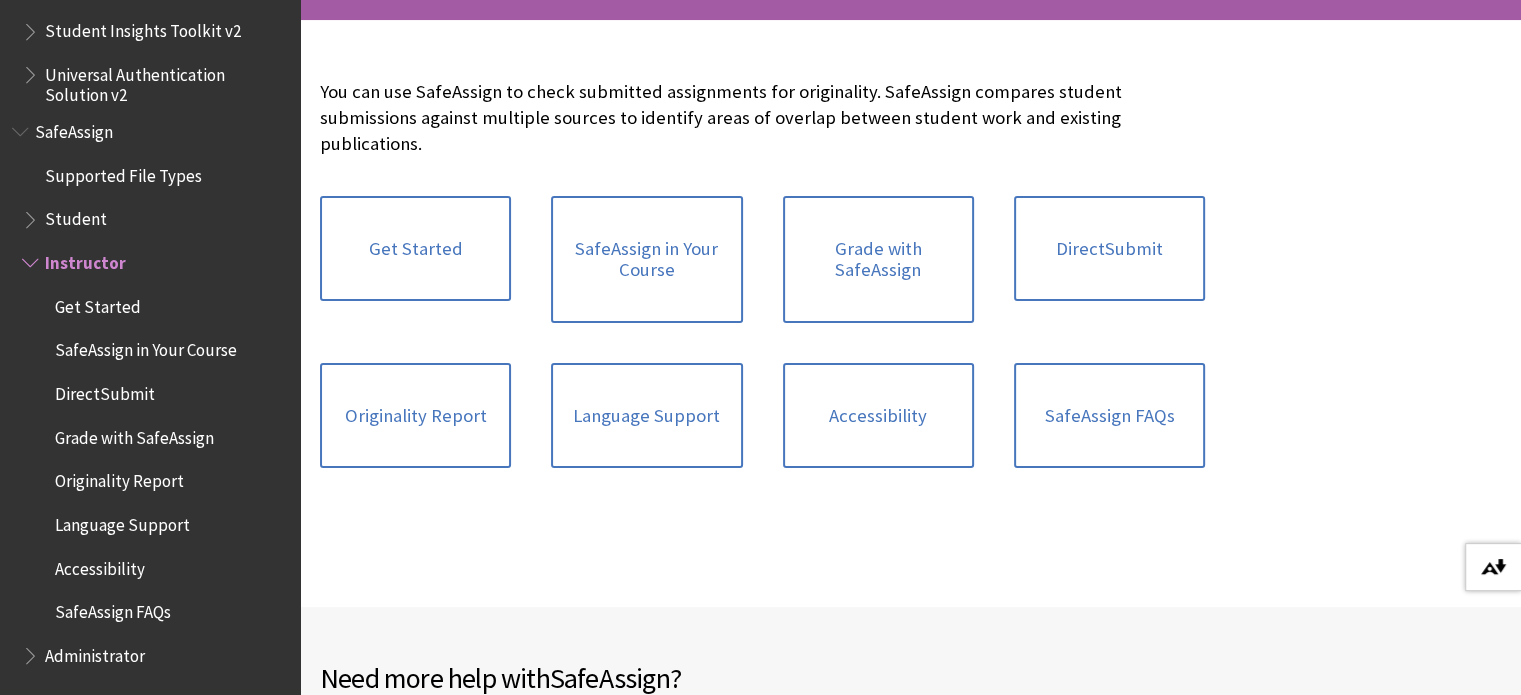 scroll, scrollTop: 400, scrollLeft: 0, axis: vertical 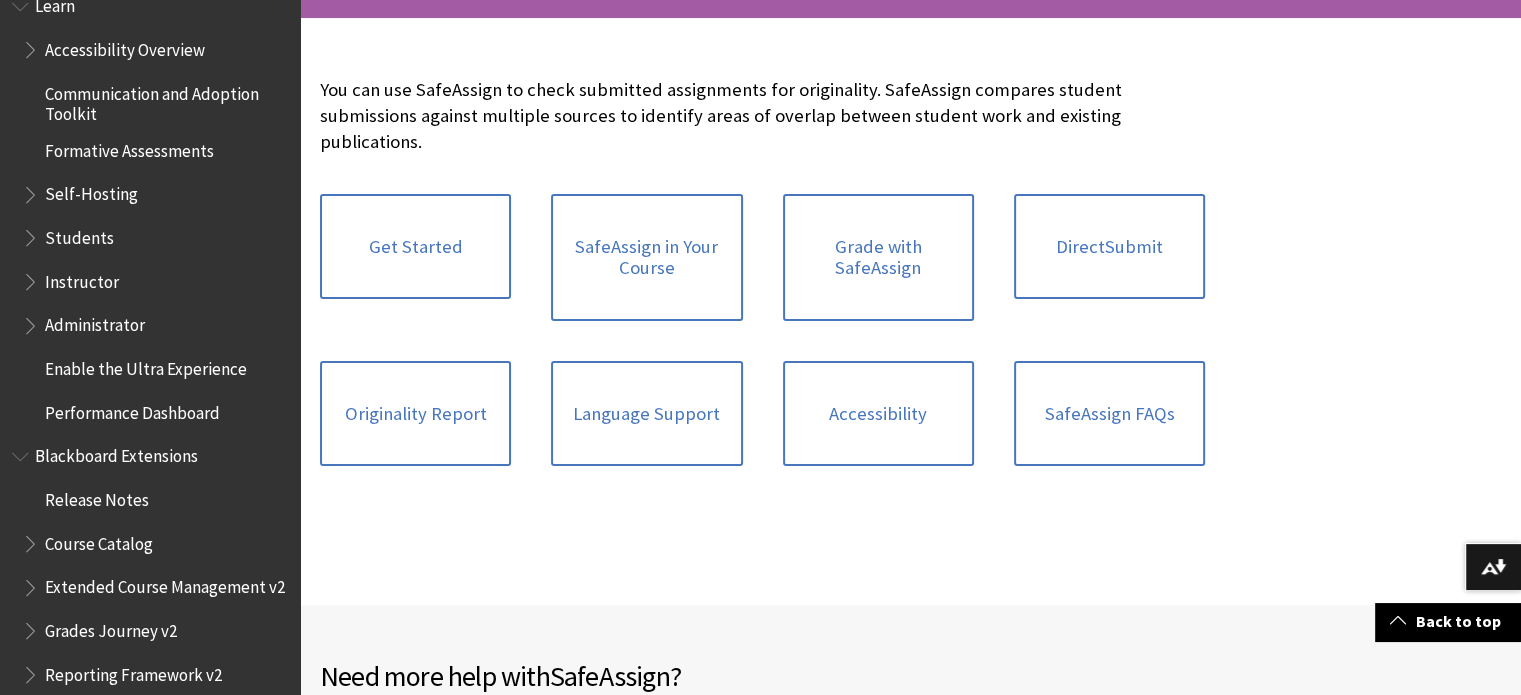 click on "Instructor" at bounding box center (82, 278) 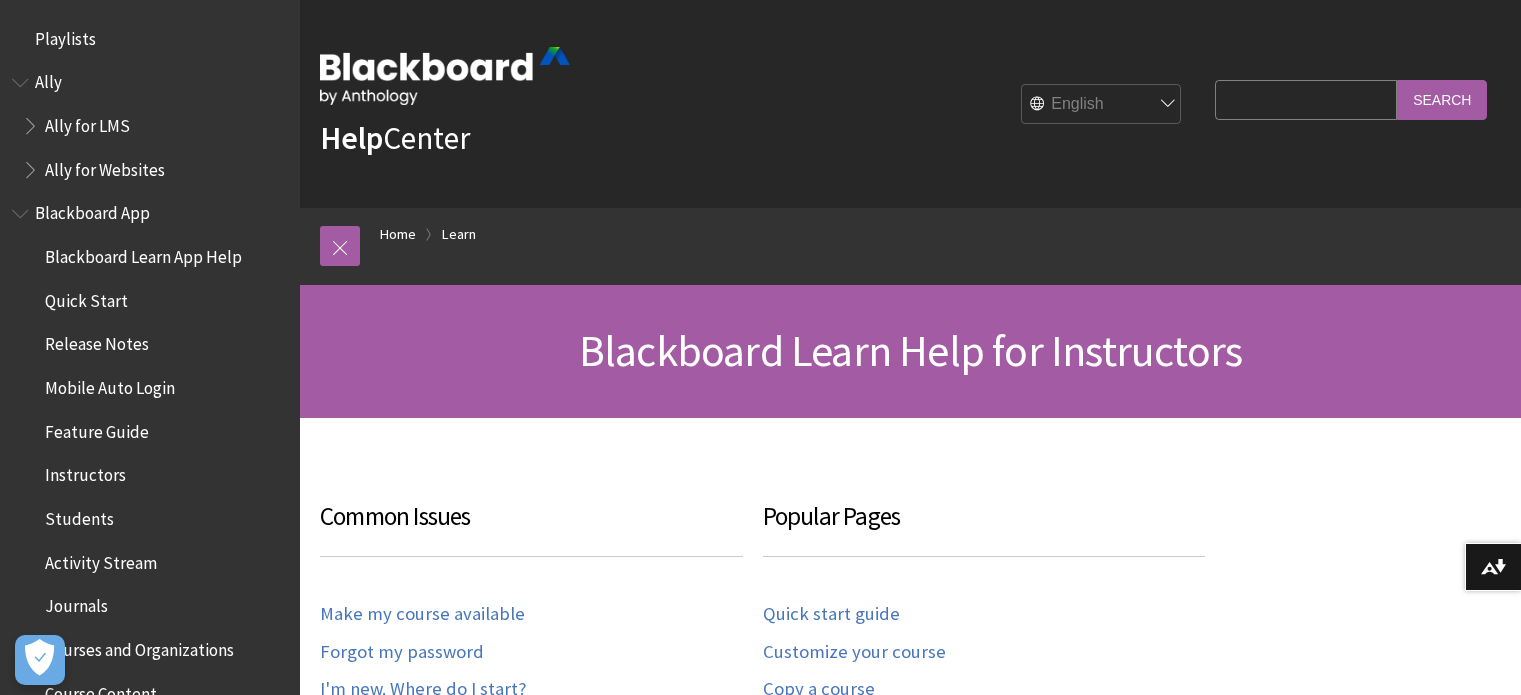 scroll, scrollTop: 200, scrollLeft: 0, axis: vertical 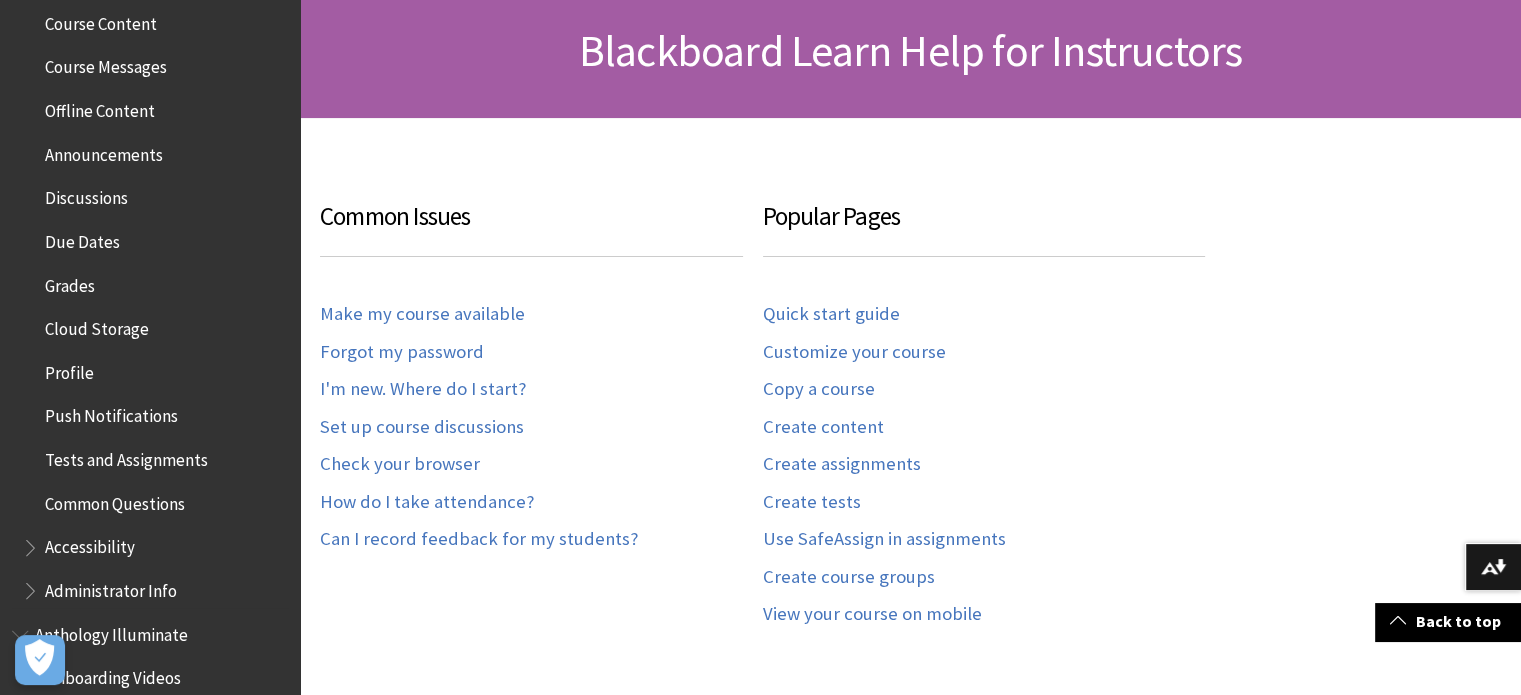 click on "Profile" at bounding box center (69, 369) 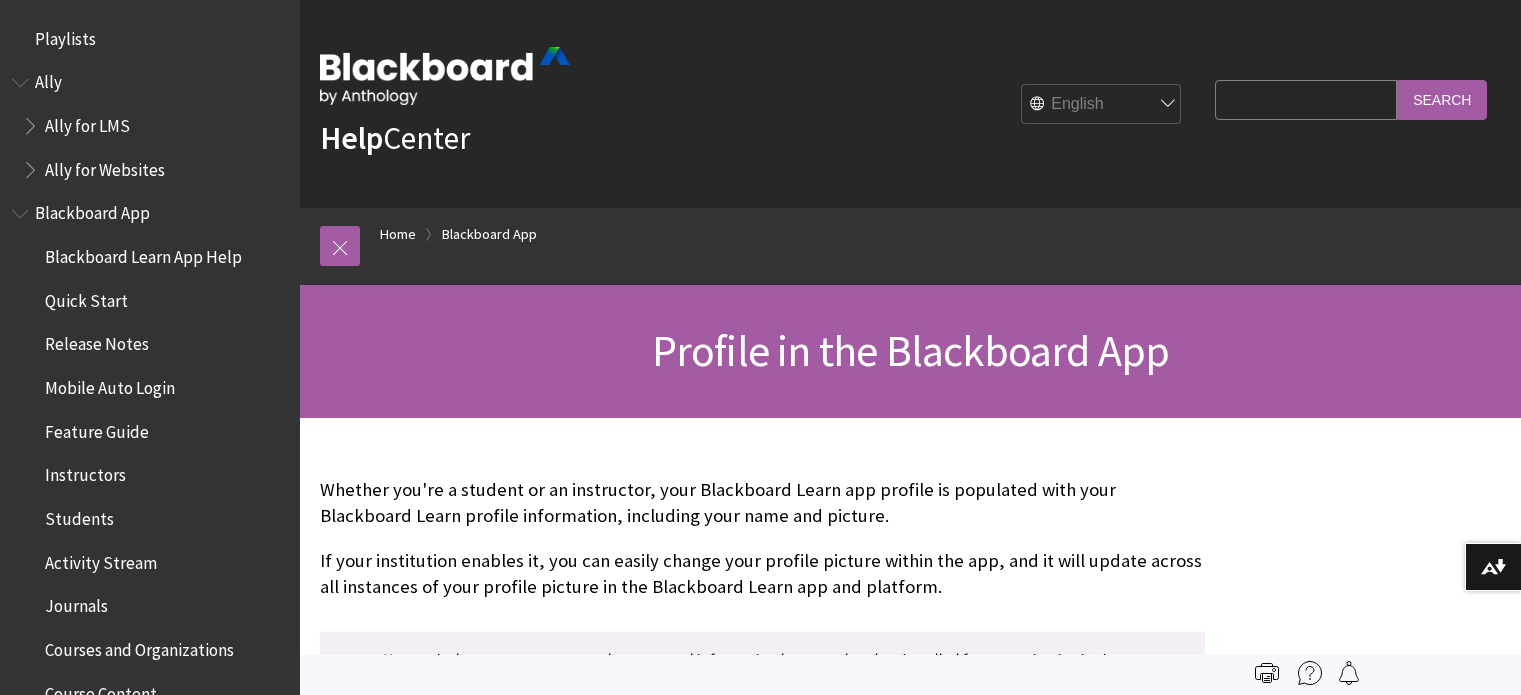 scroll, scrollTop: 0, scrollLeft: 0, axis: both 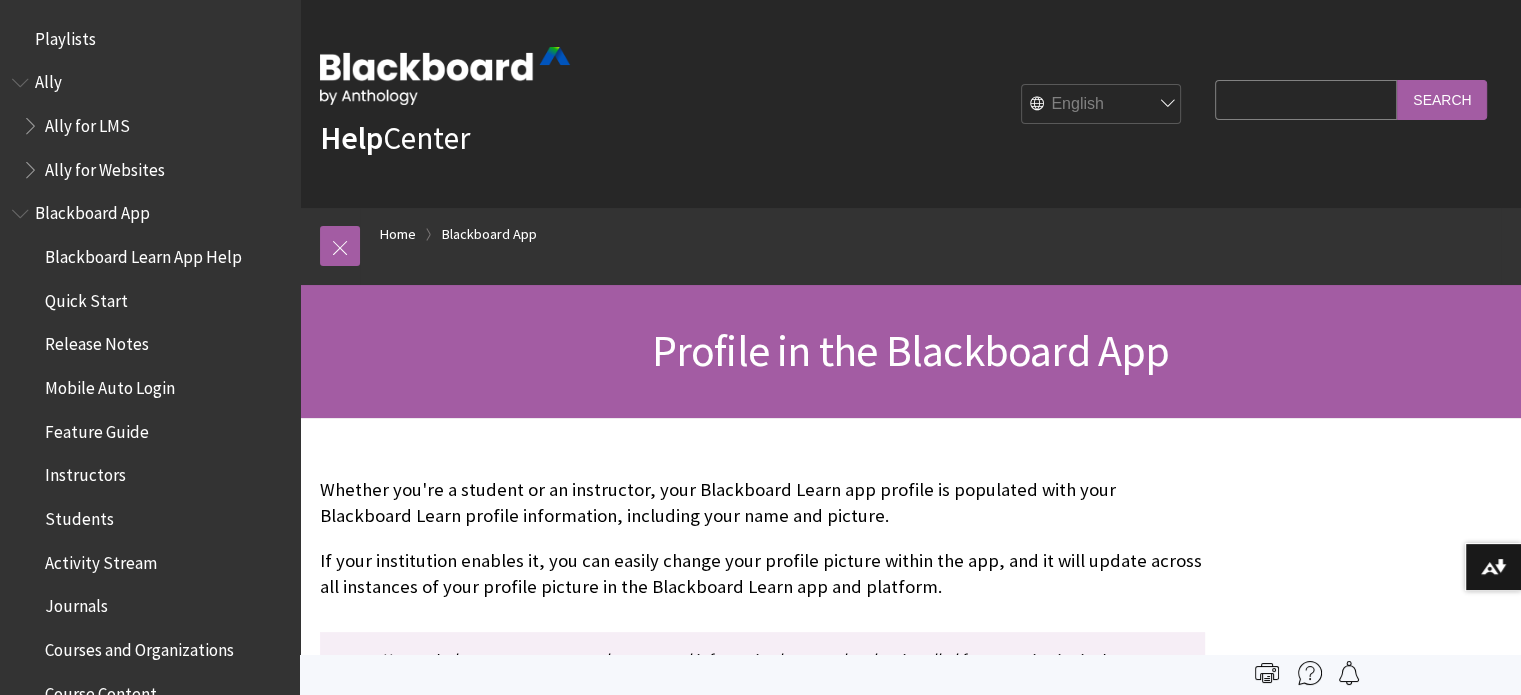 click on "Search Query" at bounding box center (1306, 99) 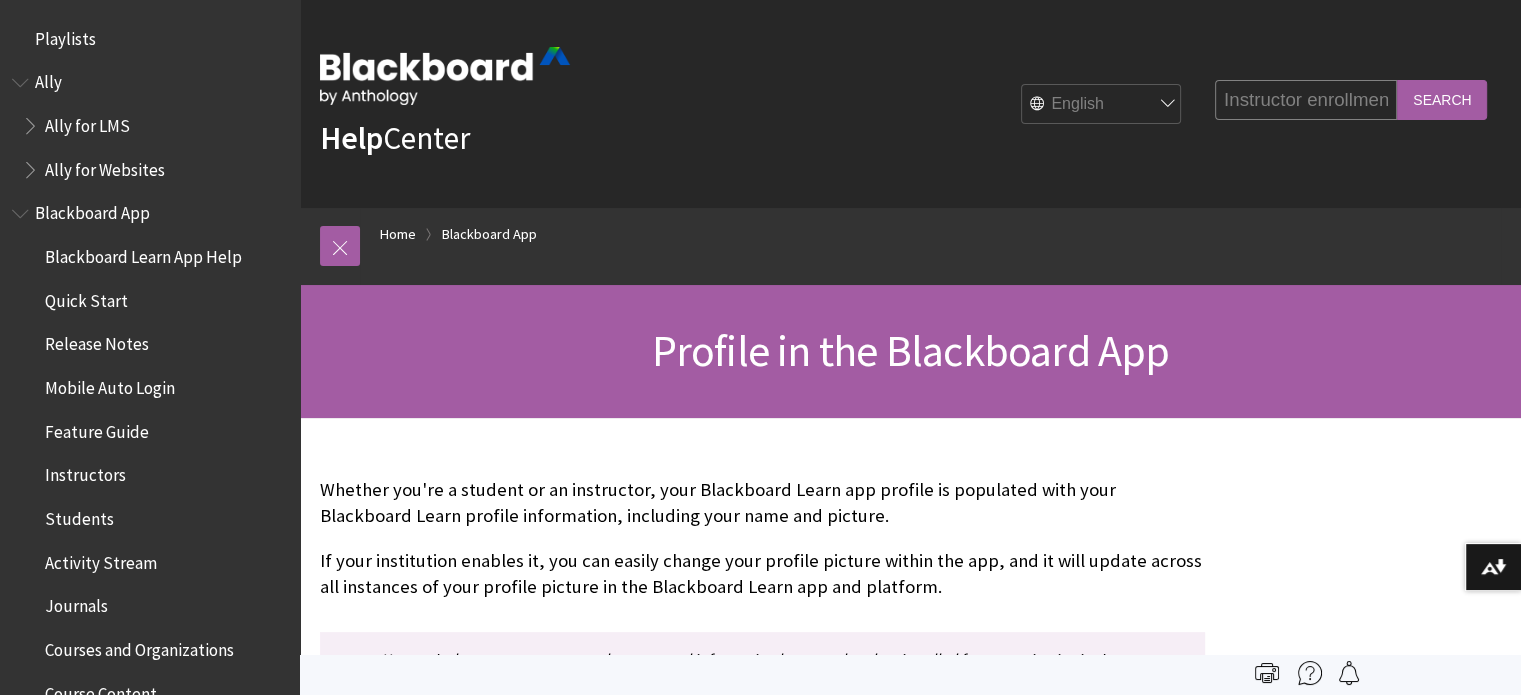 type on "Instructor enrollment" 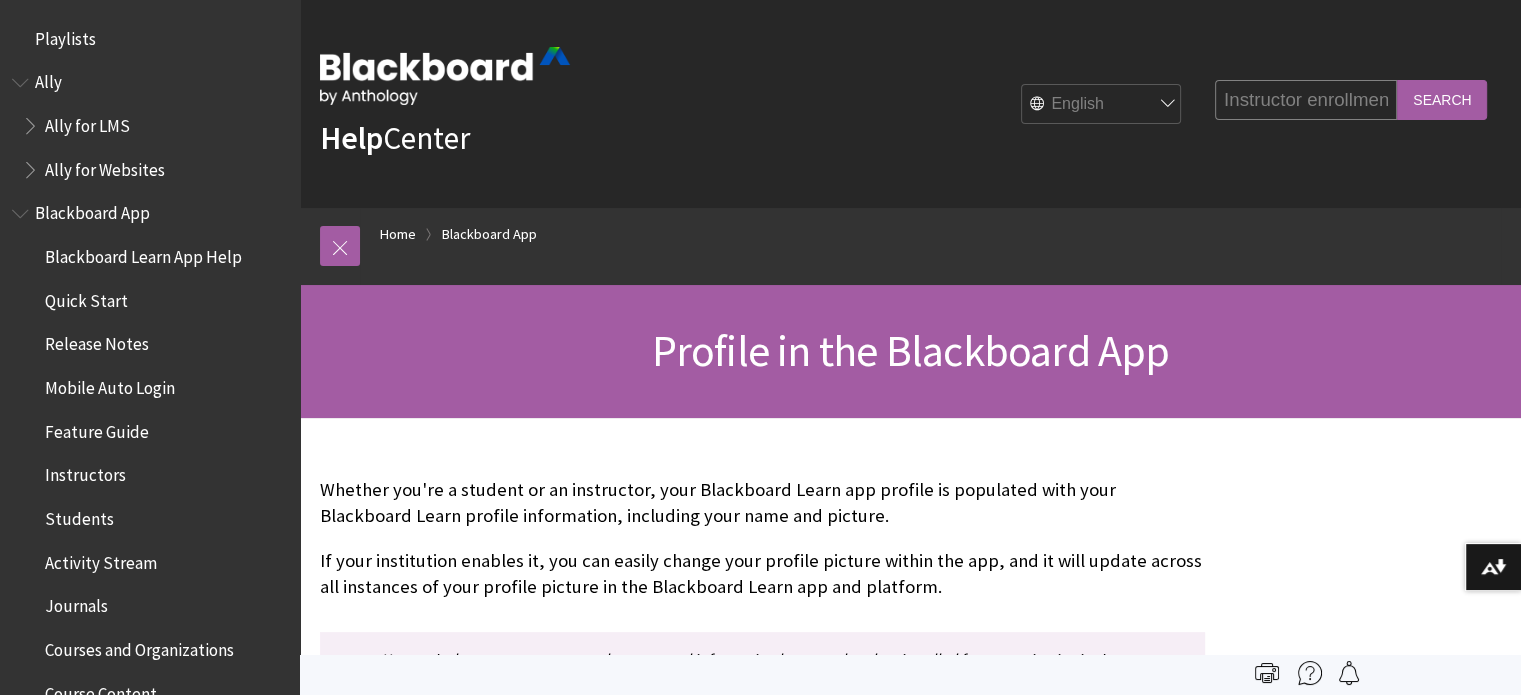 click on "Search" at bounding box center (1442, 99) 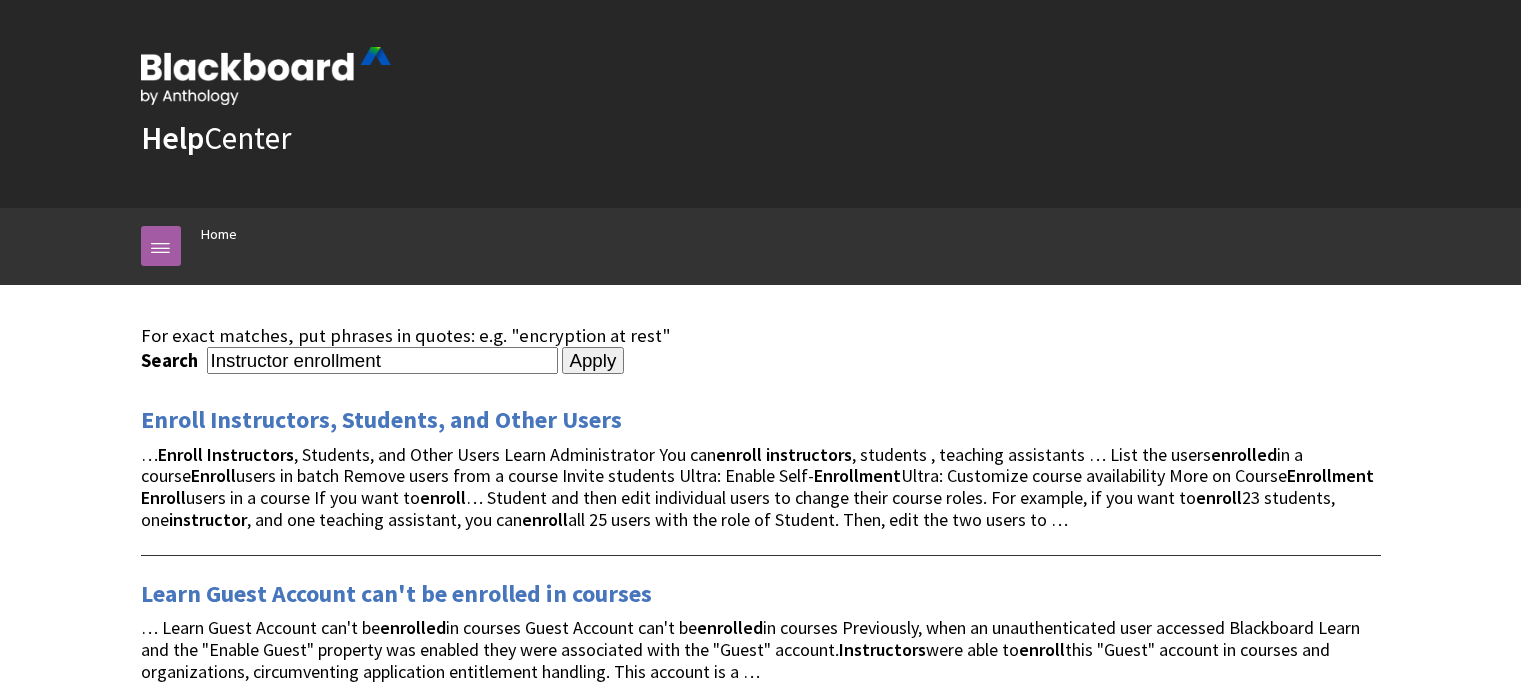scroll, scrollTop: 0, scrollLeft: 0, axis: both 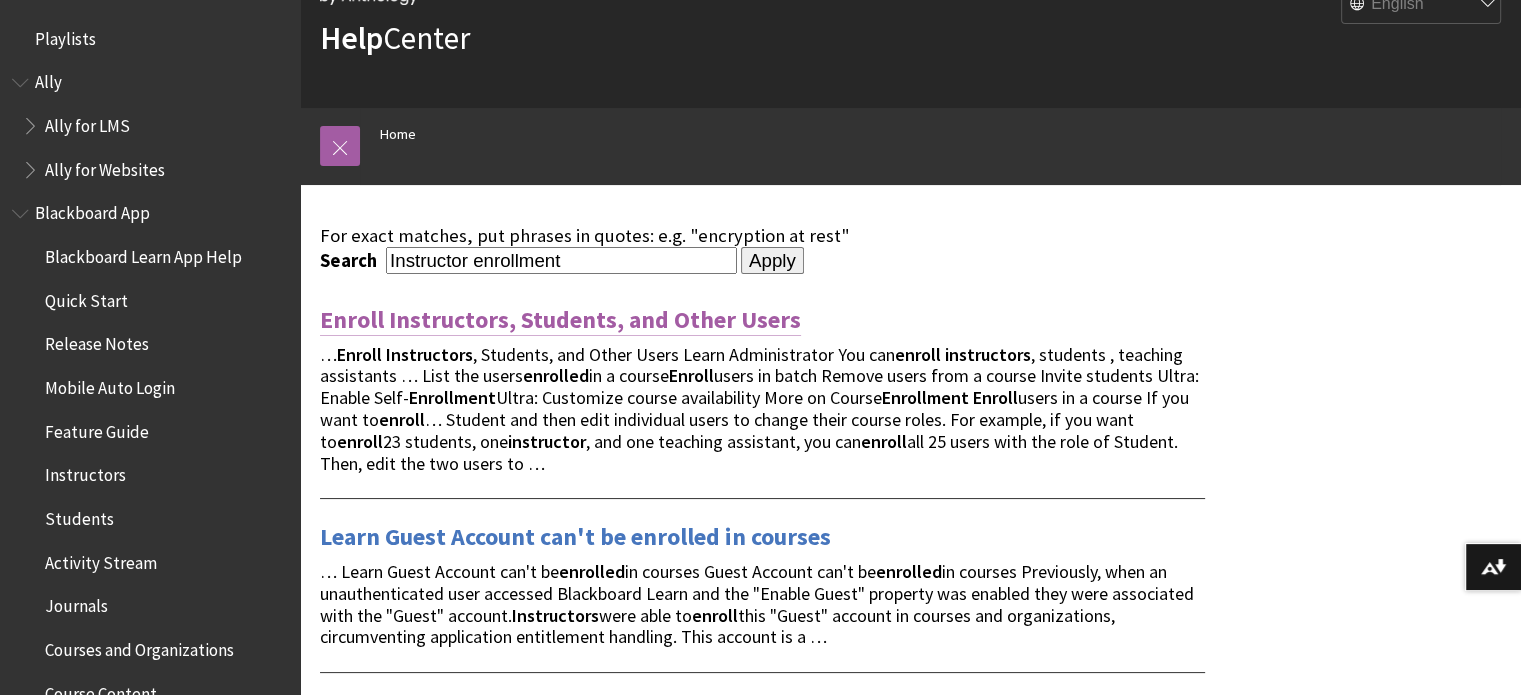 click on "Enroll Instructors, Students, and Other Users" at bounding box center [560, 320] 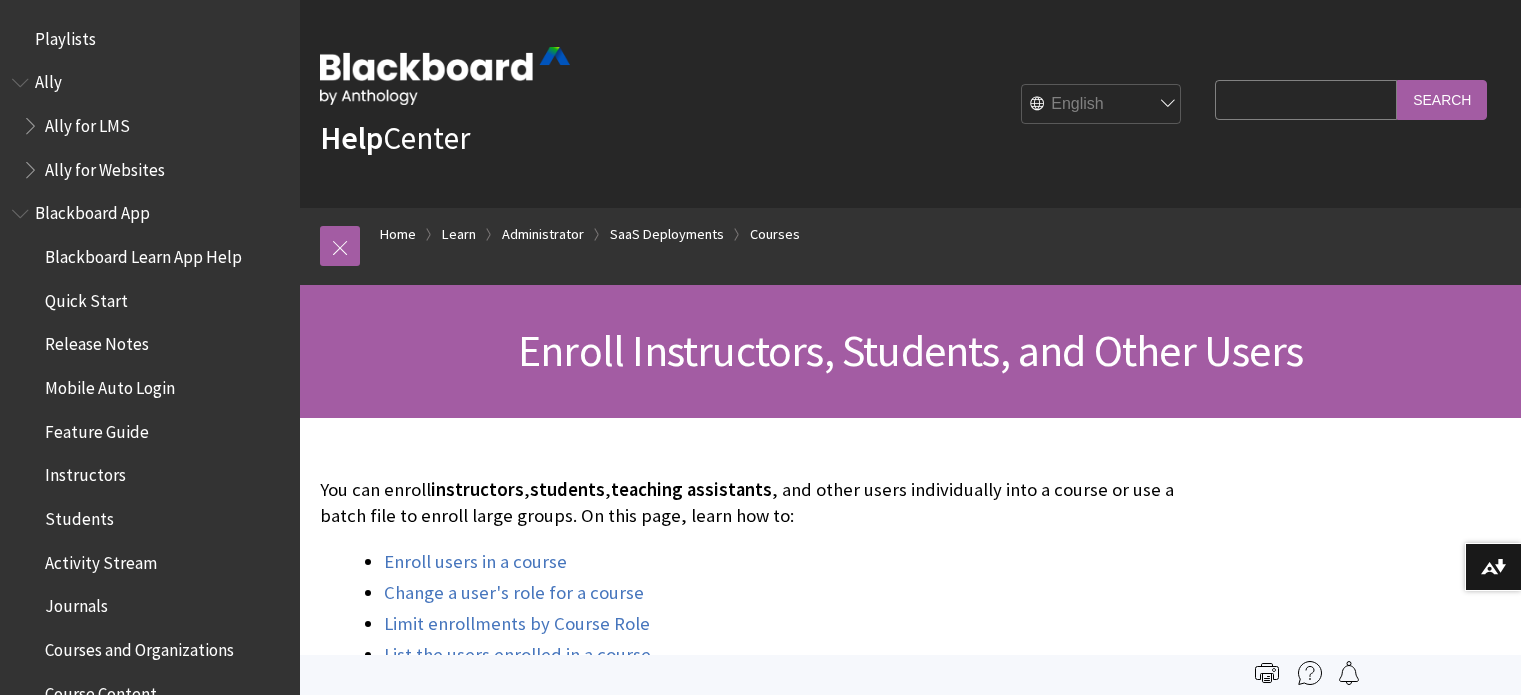 scroll, scrollTop: 0, scrollLeft: 0, axis: both 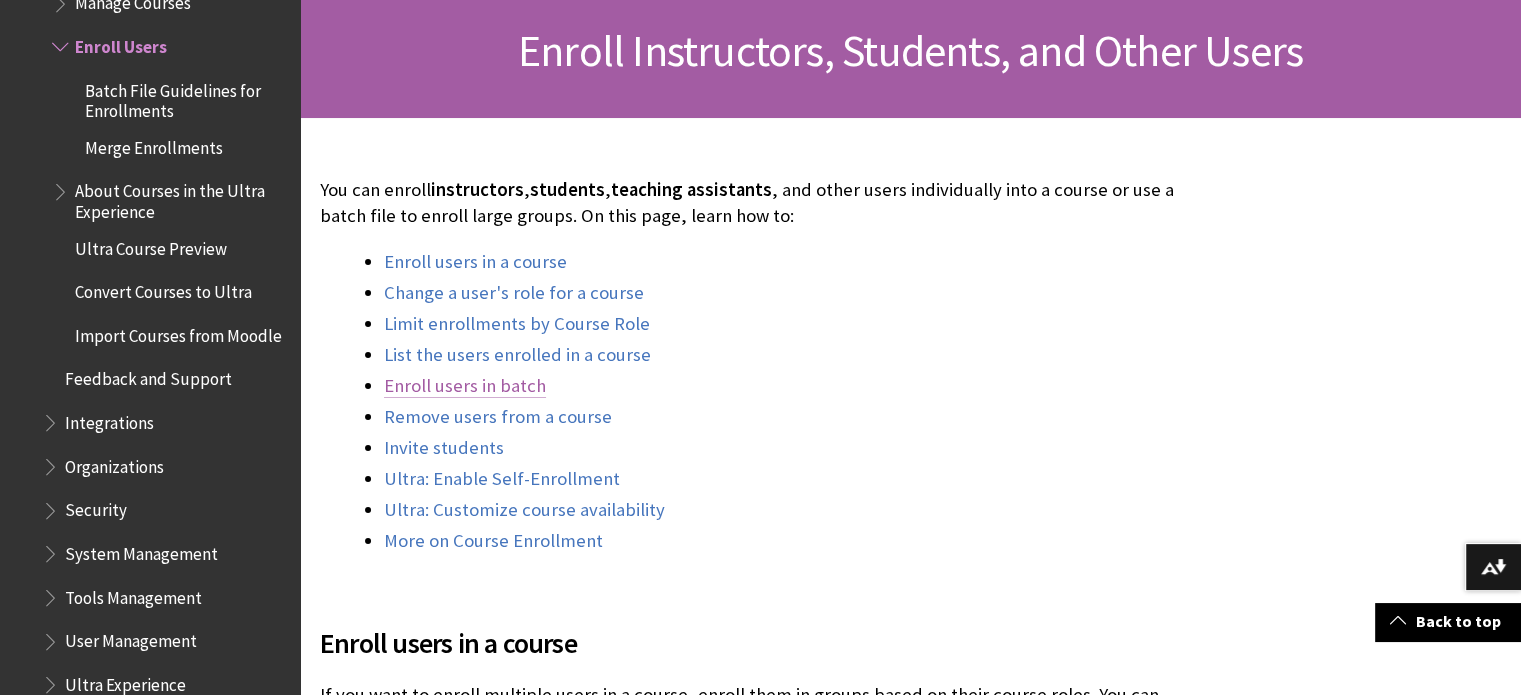 click on "Enroll users in batch" at bounding box center (465, 386) 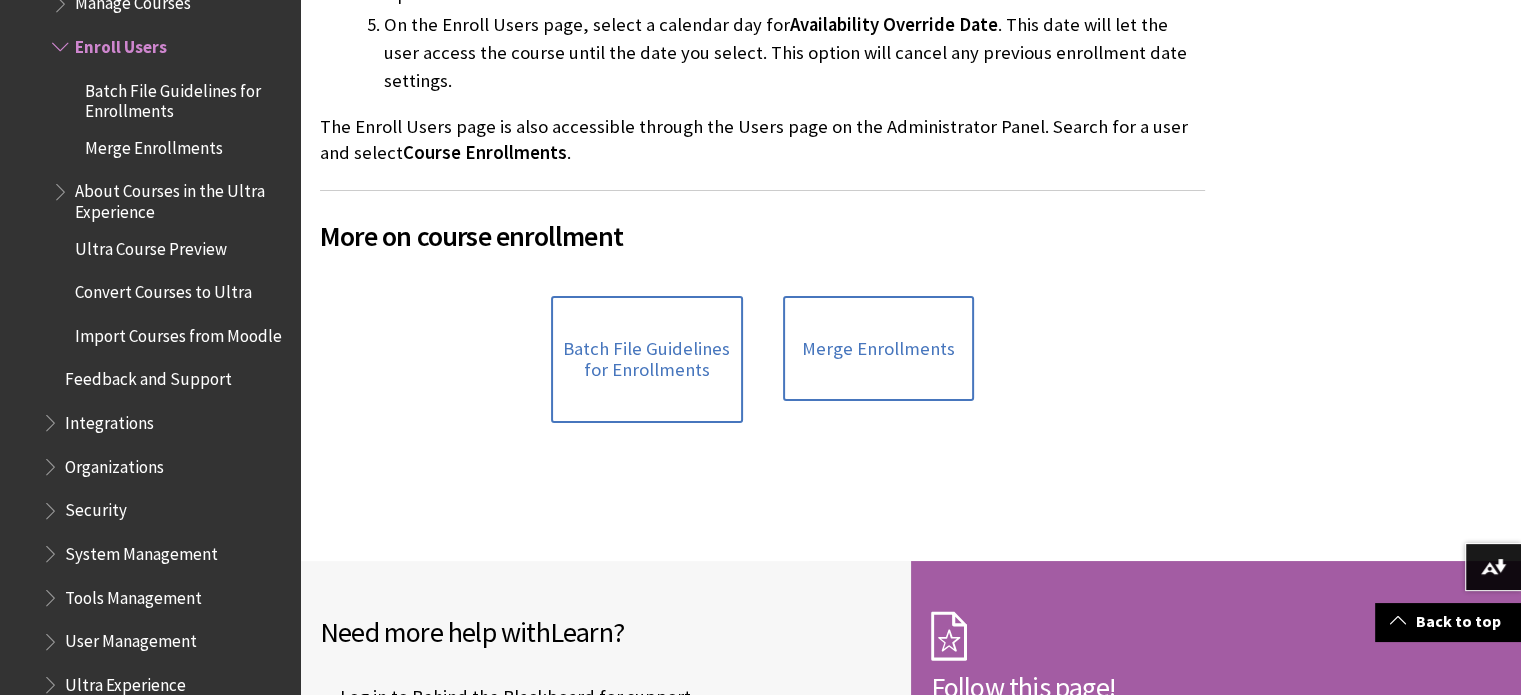 scroll, scrollTop: 7260, scrollLeft: 0, axis: vertical 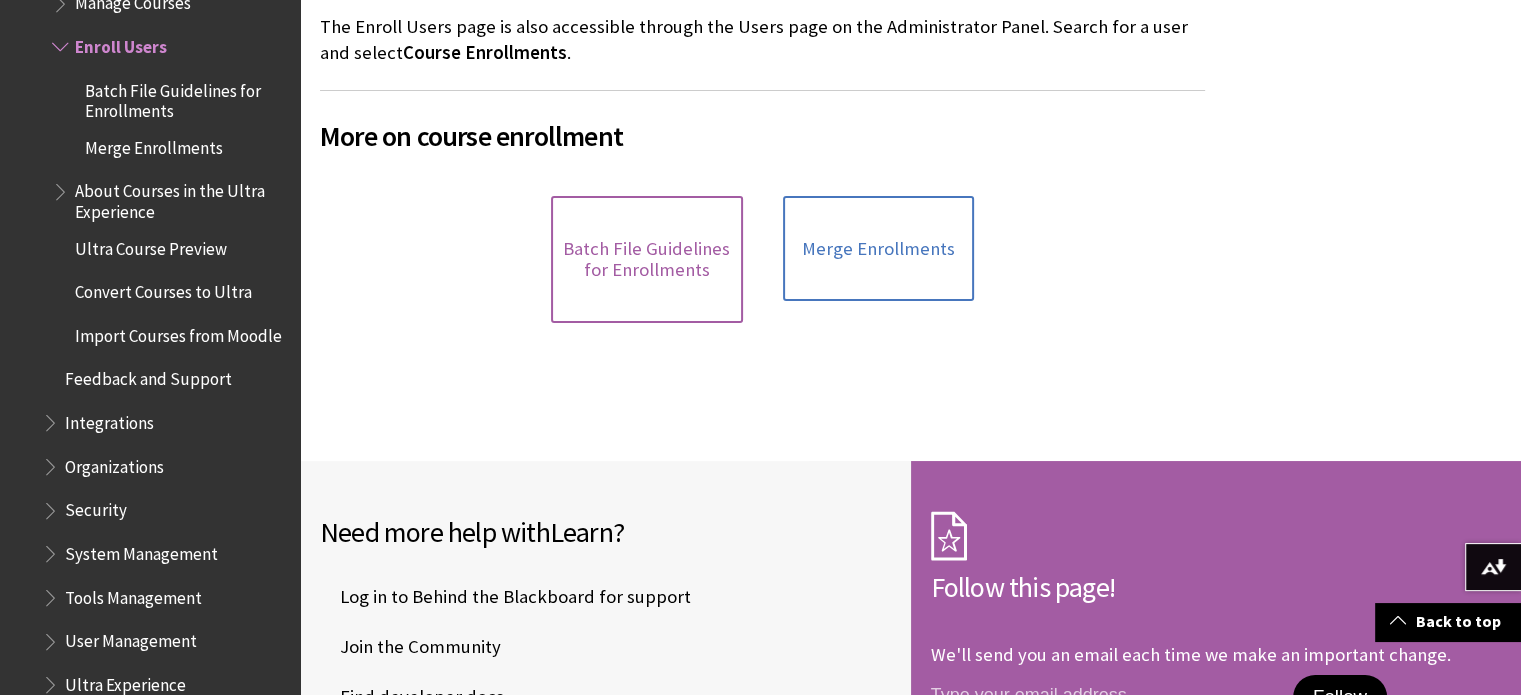 click on "Batch File Guidelines for Enrollments" at bounding box center [646, 259] 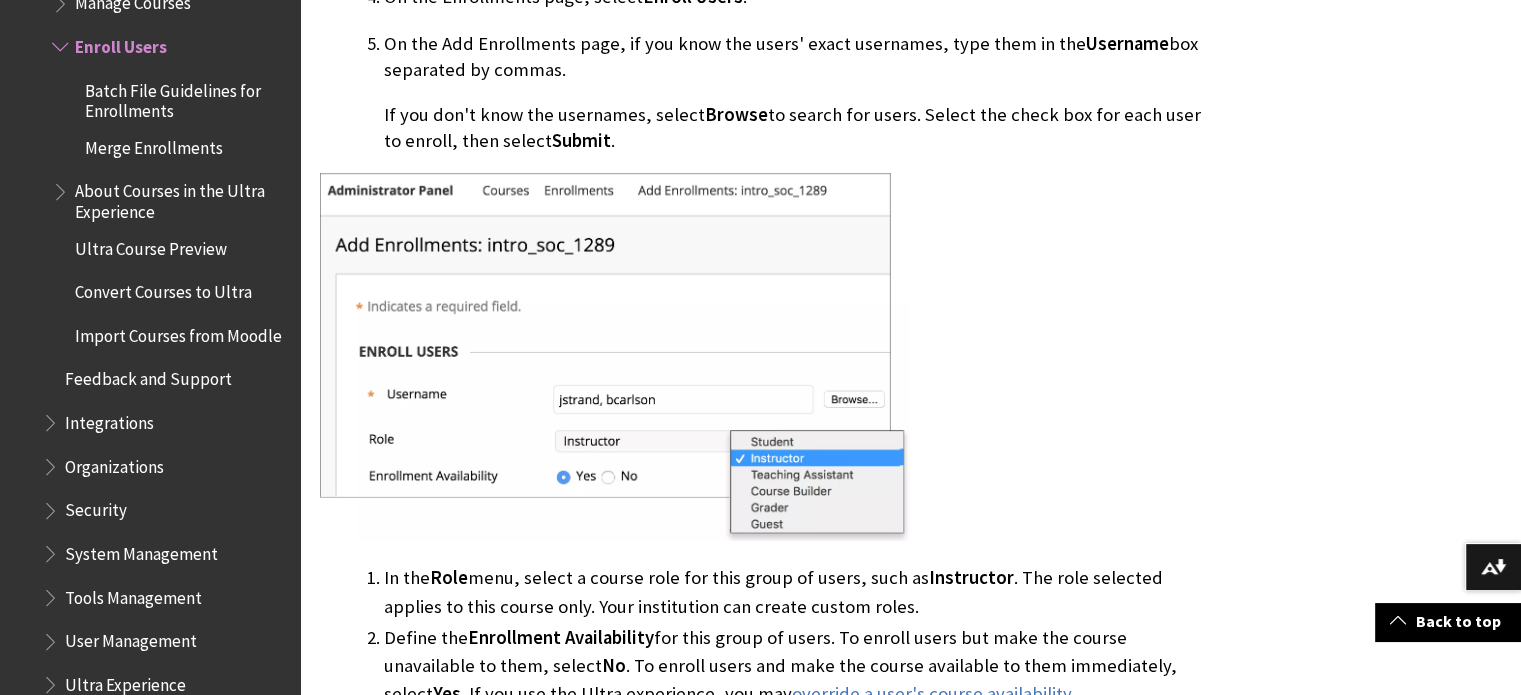 scroll, scrollTop: 1400, scrollLeft: 0, axis: vertical 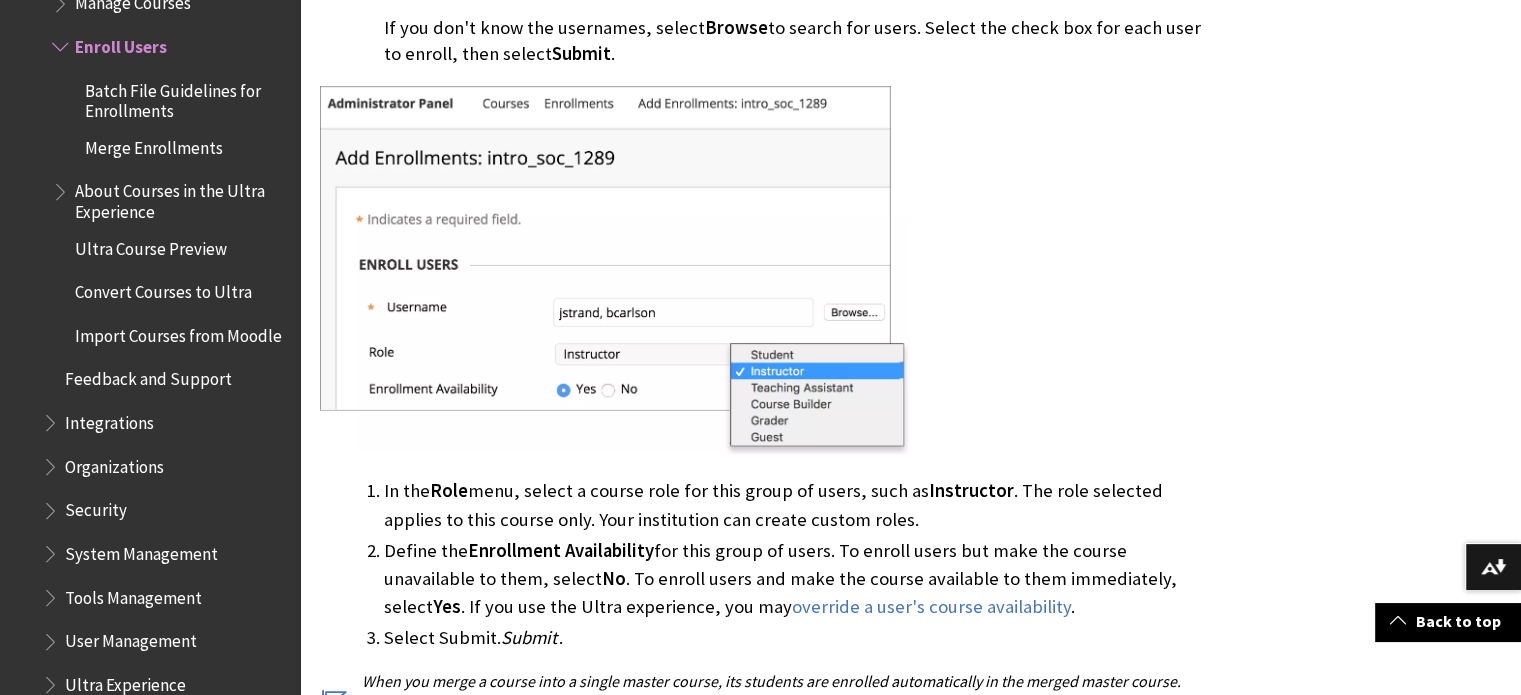 click at bounding box center [762, 272] 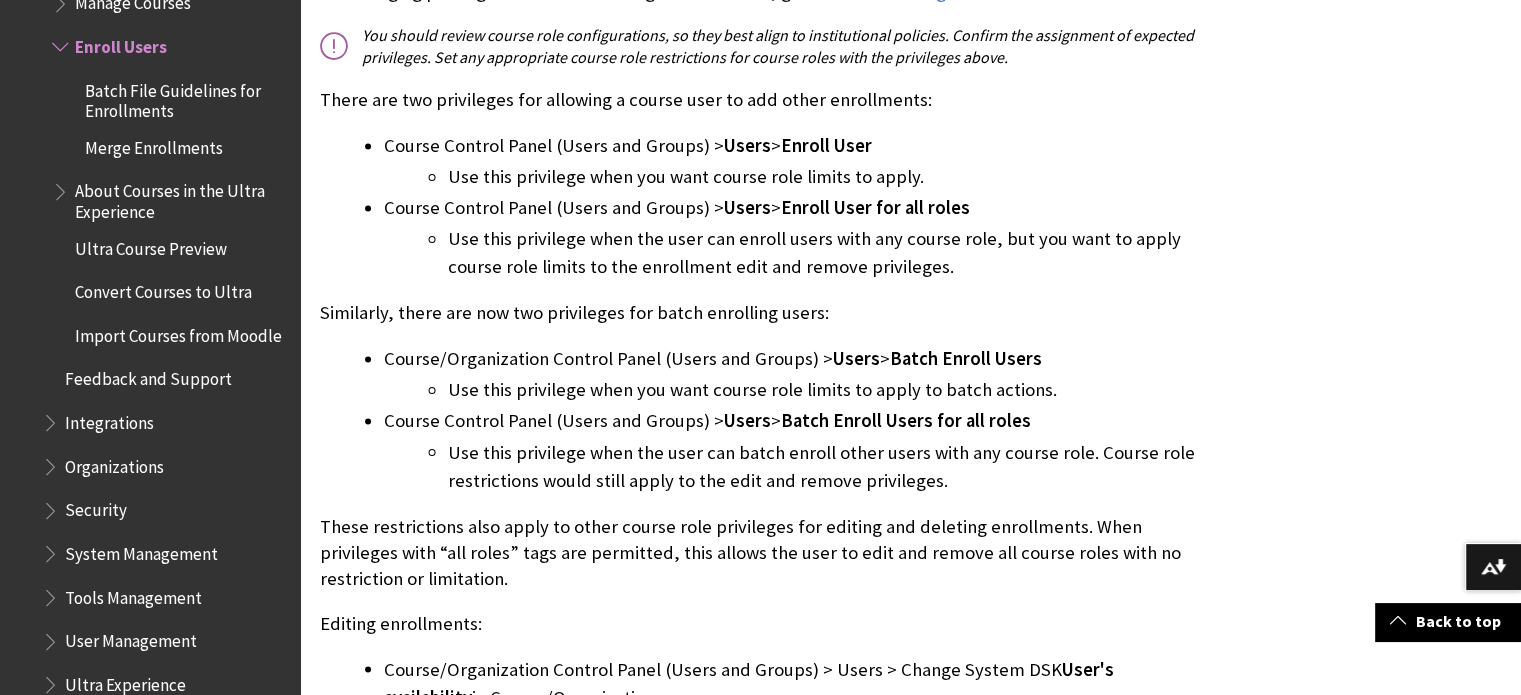 scroll, scrollTop: 3400, scrollLeft: 0, axis: vertical 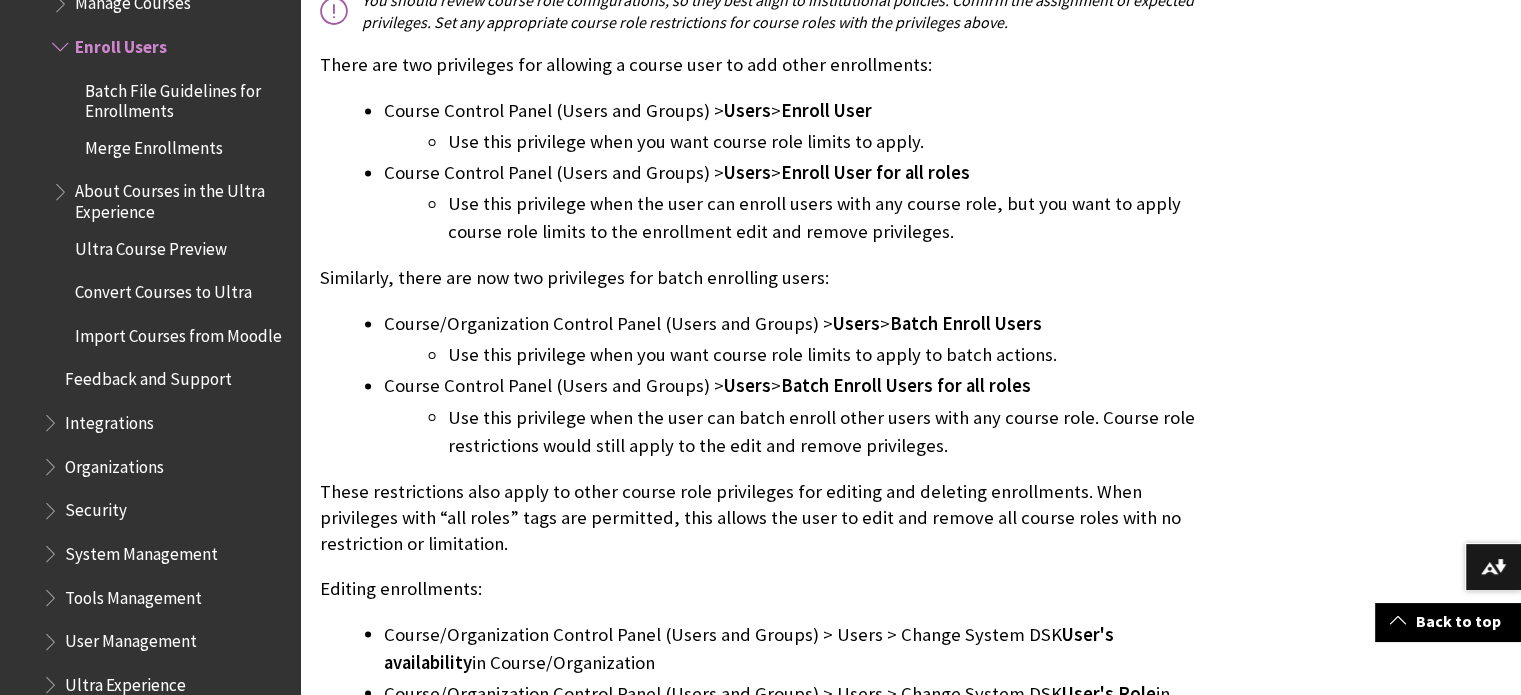 click on "Integrations" at bounding box center (109, 419) 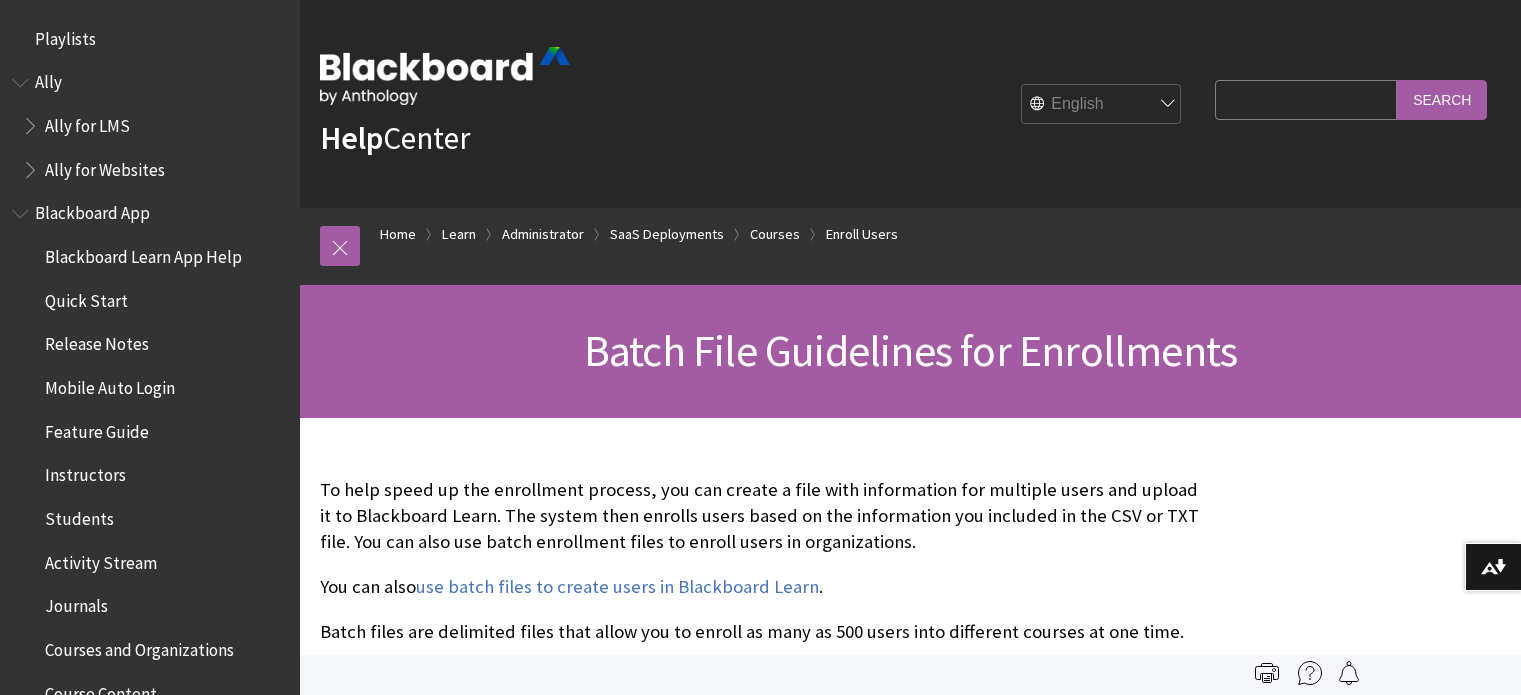 scroll, scrollTop: 0, scrollLeft: 0, axis: both 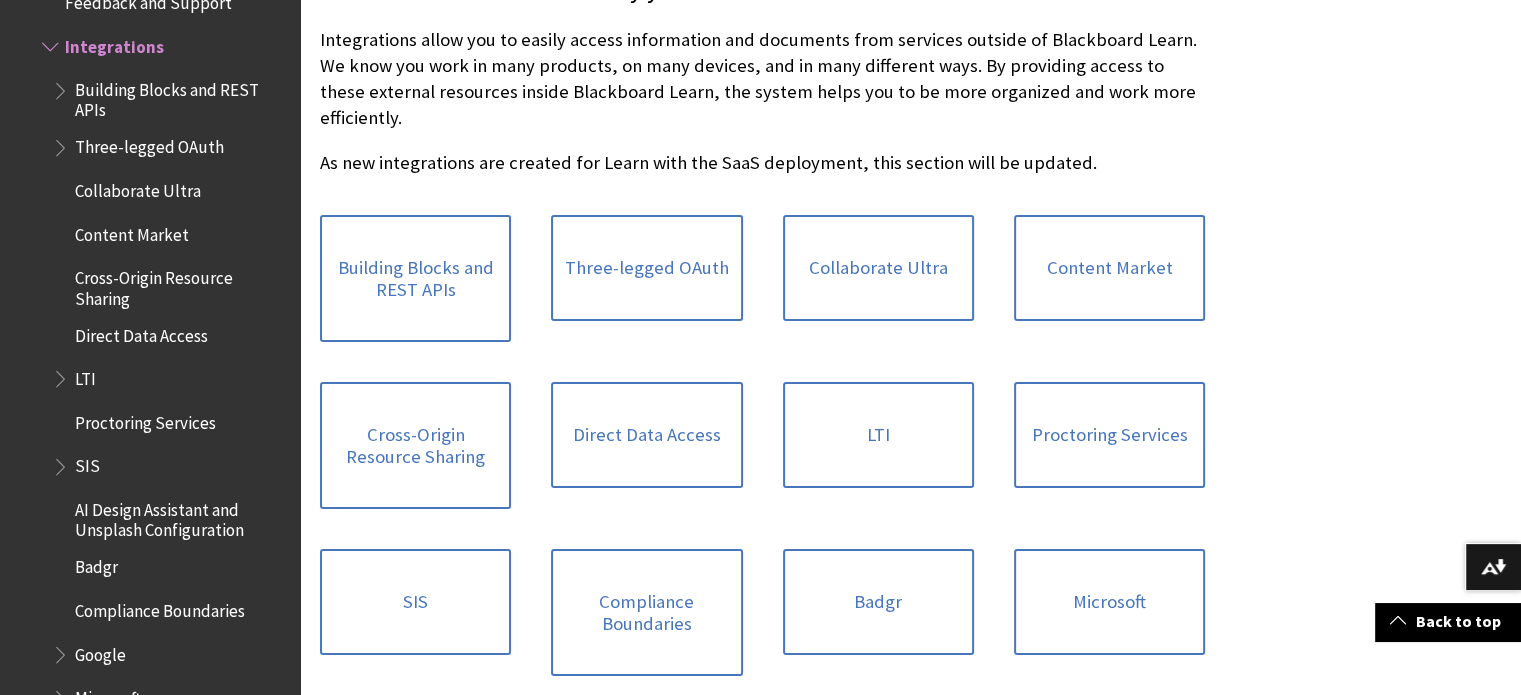 click on "SIS" at bounding box center [87, 463] 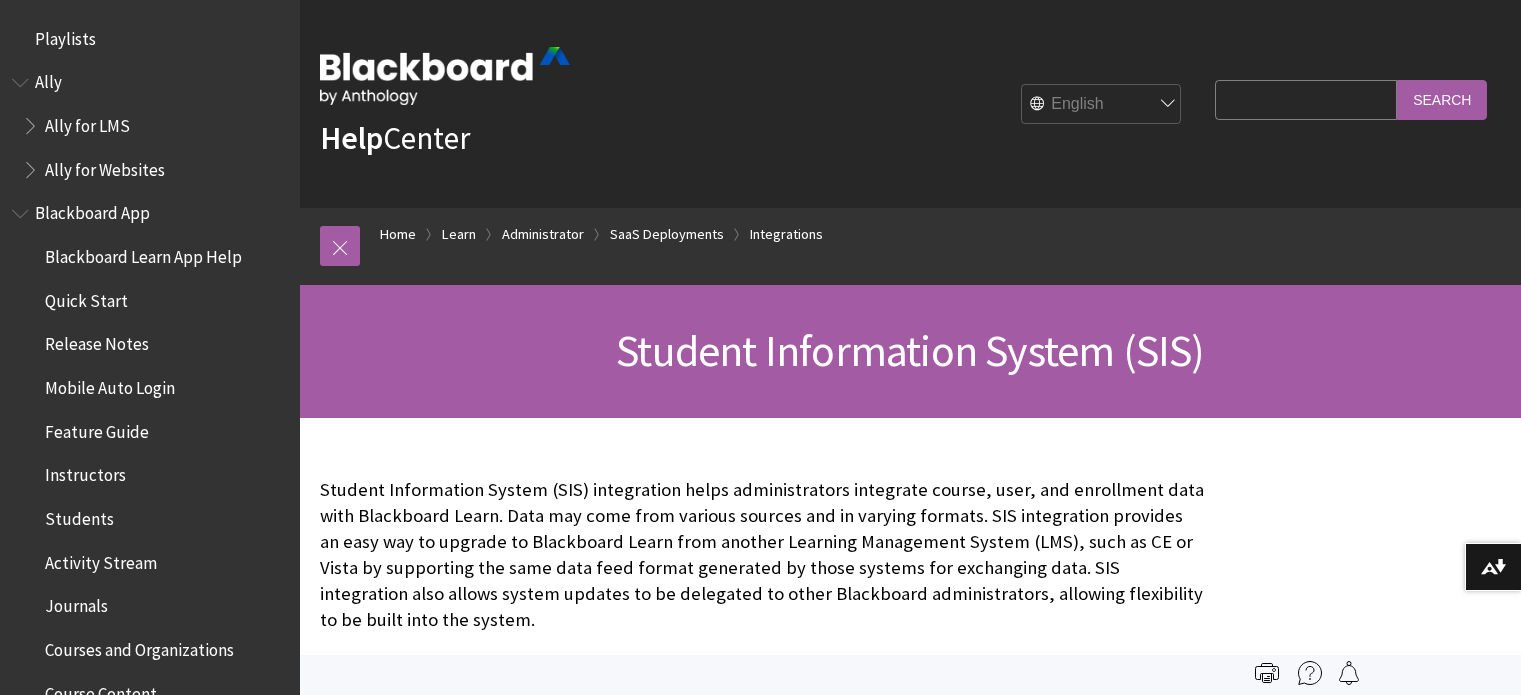 scroll, scrollTop: 0, scrollLeft: 0, axis: both 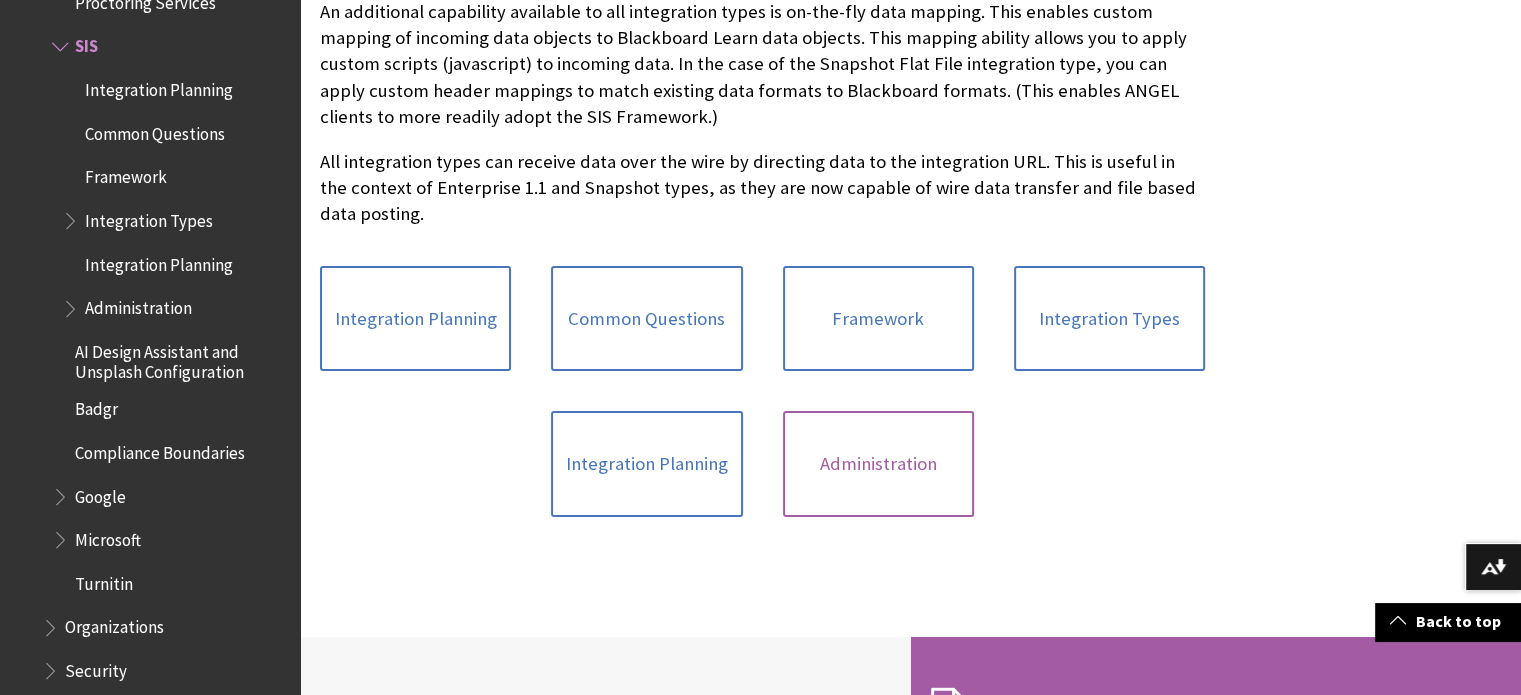 click on "Administration" at bounding box center (878, 464) 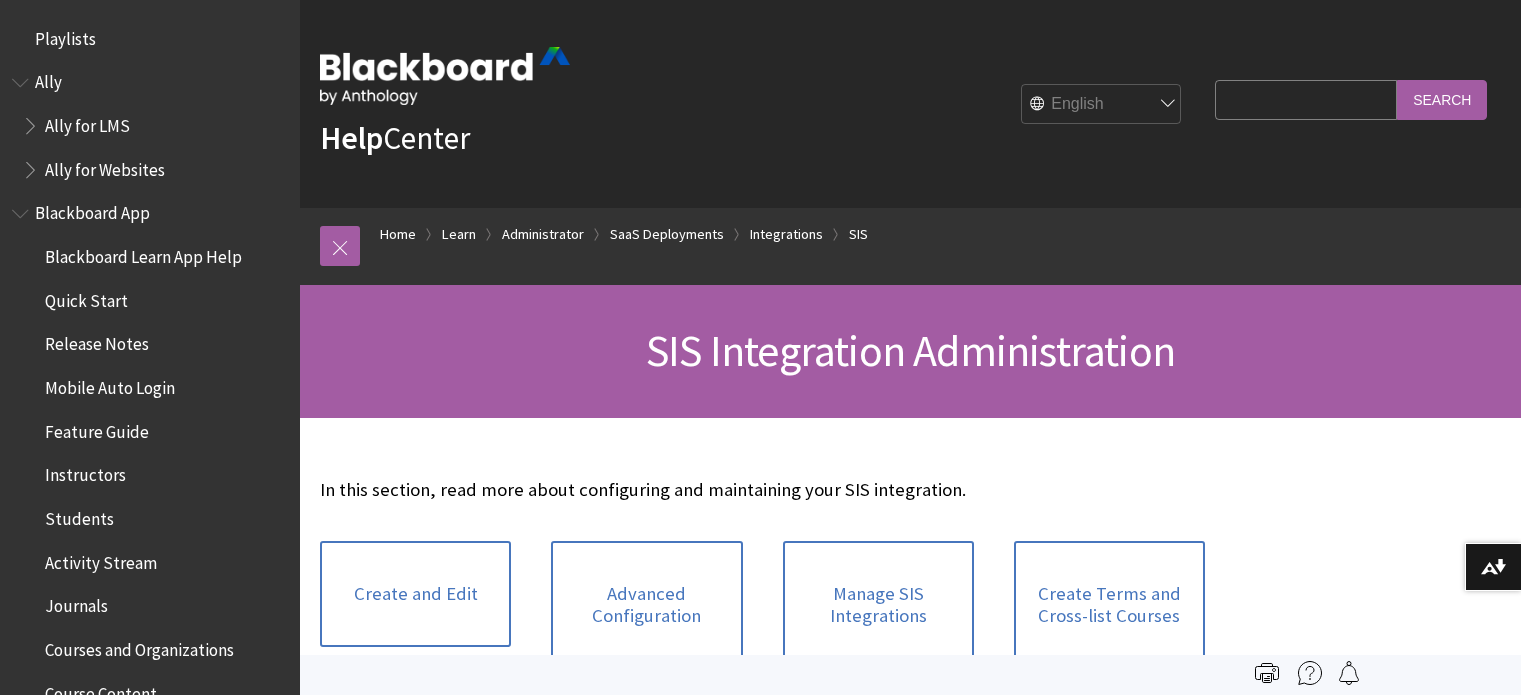scroll, scrollTop: 0, scrollLeft: 0, axis: both 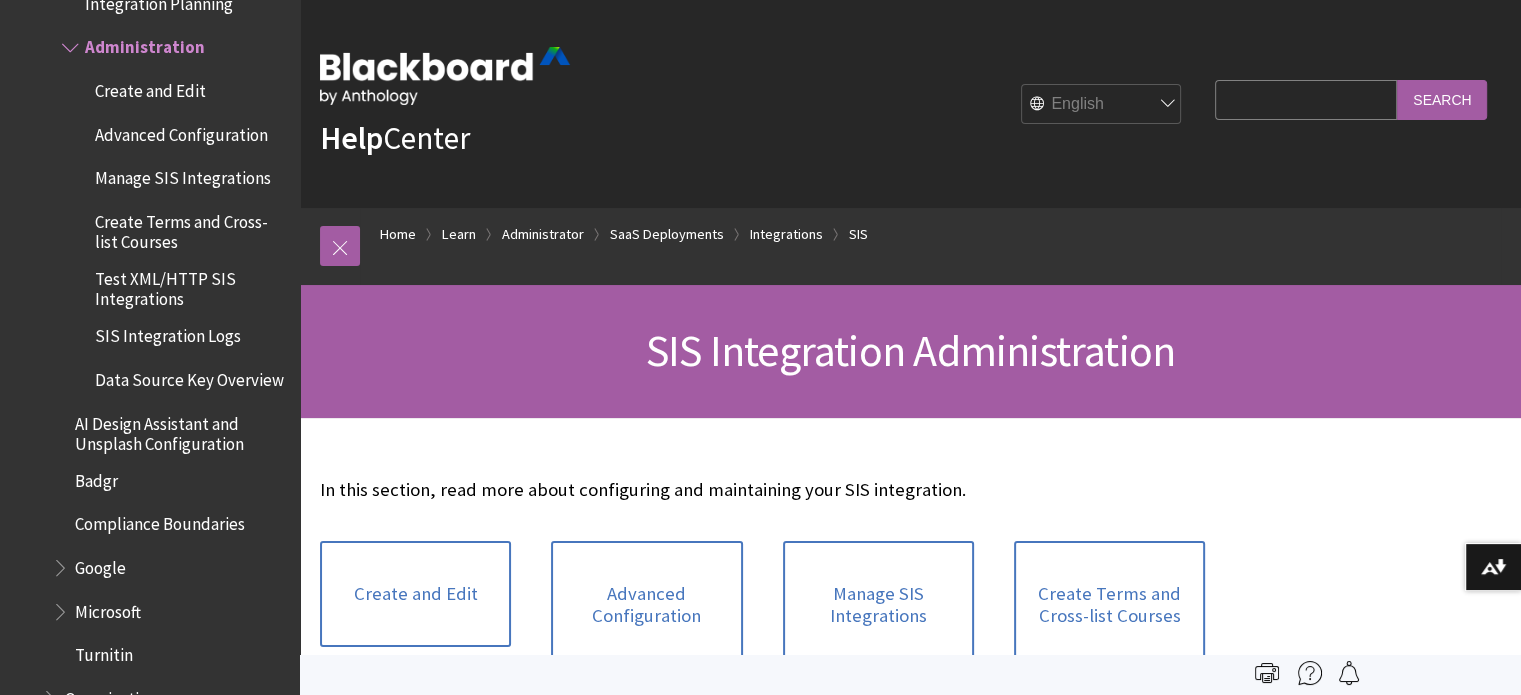 click on "SIS Integration Administration" at bounding box center (910, 351) 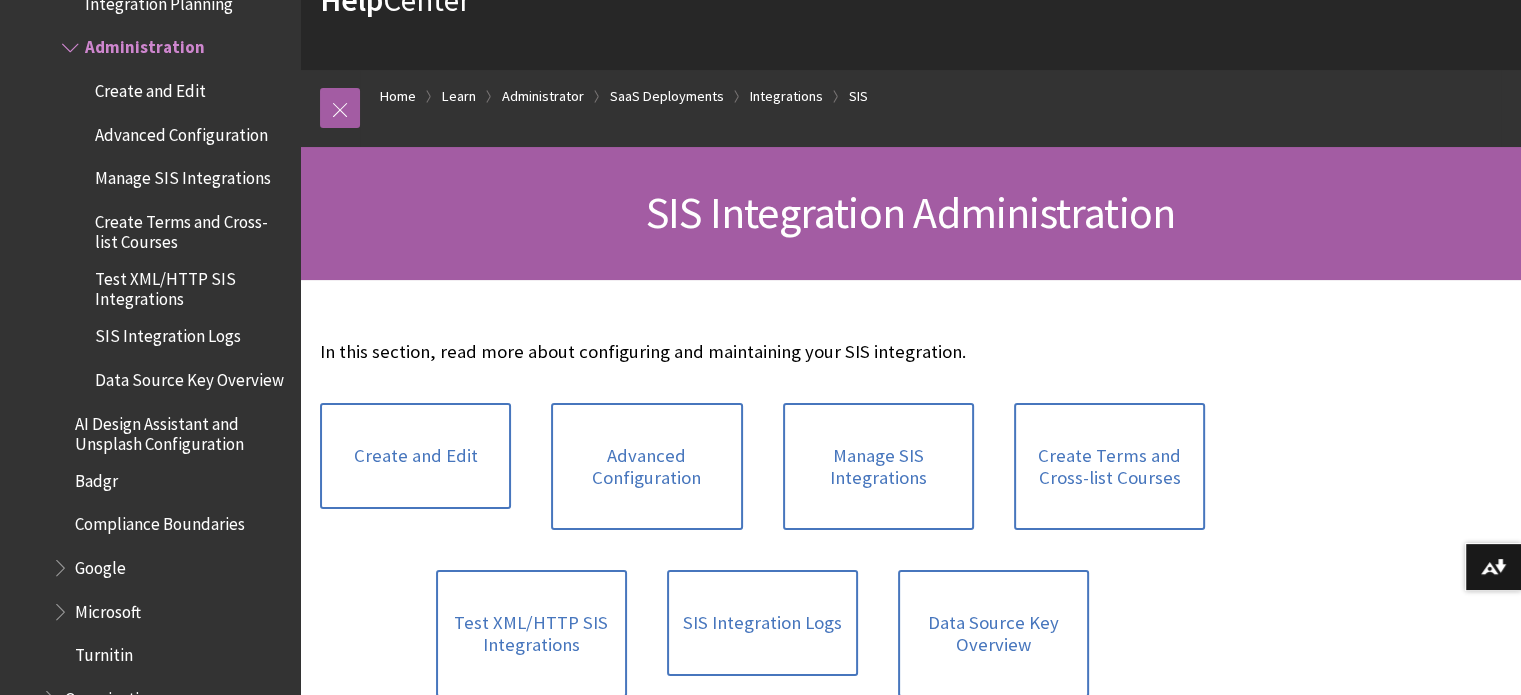 scroll, scrollTop: 200, scrollLeft: 0, axis: vertical 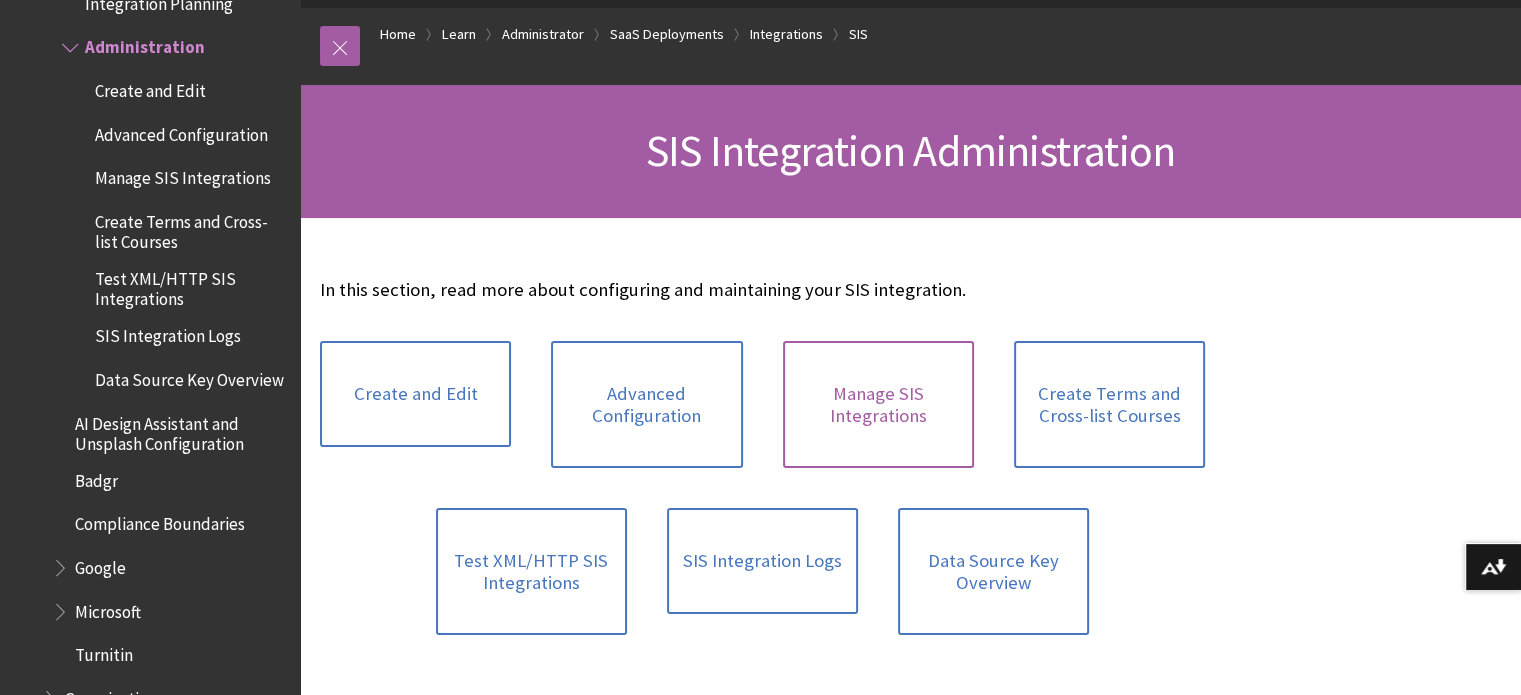 click on "Manage SIS Integrations" at bounding box center [878, 404] 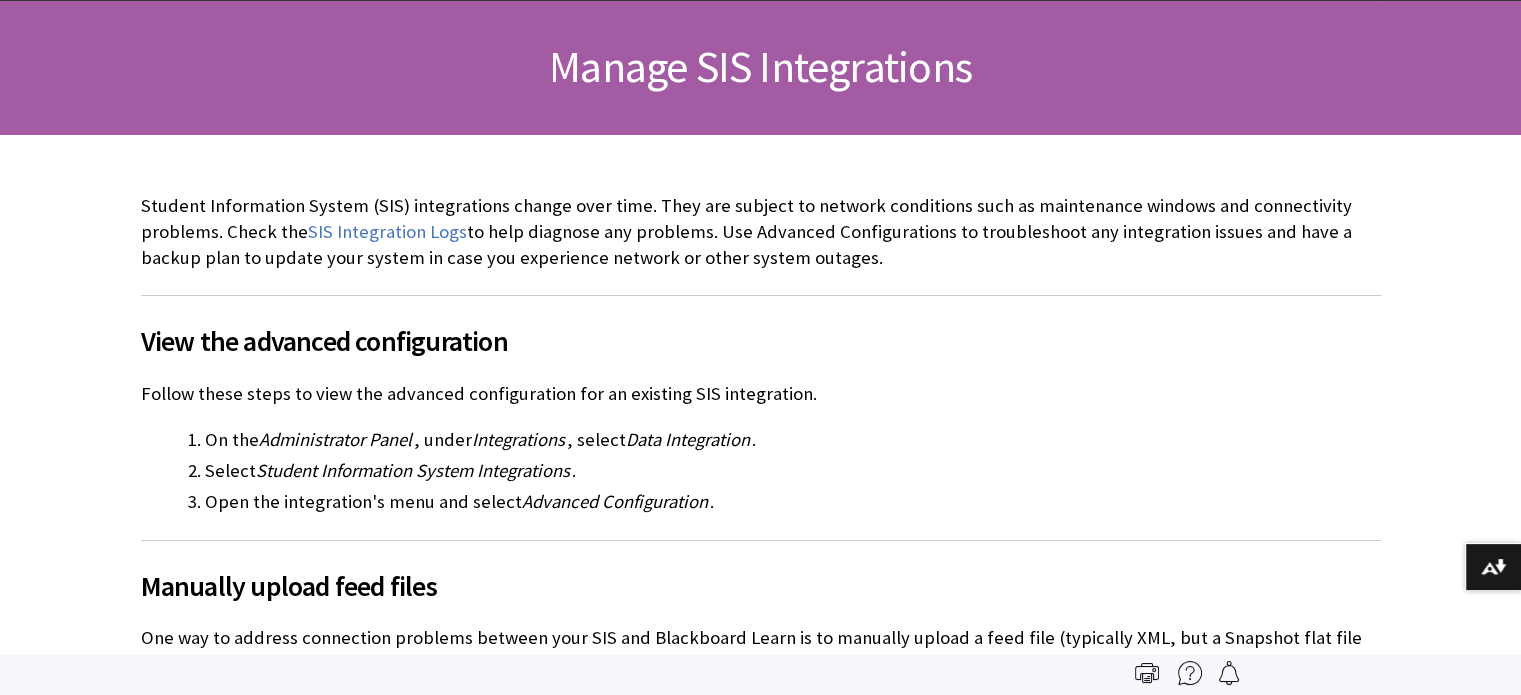 scroll, scrollTop: 300, scrollLeft: 0, axis: vertical 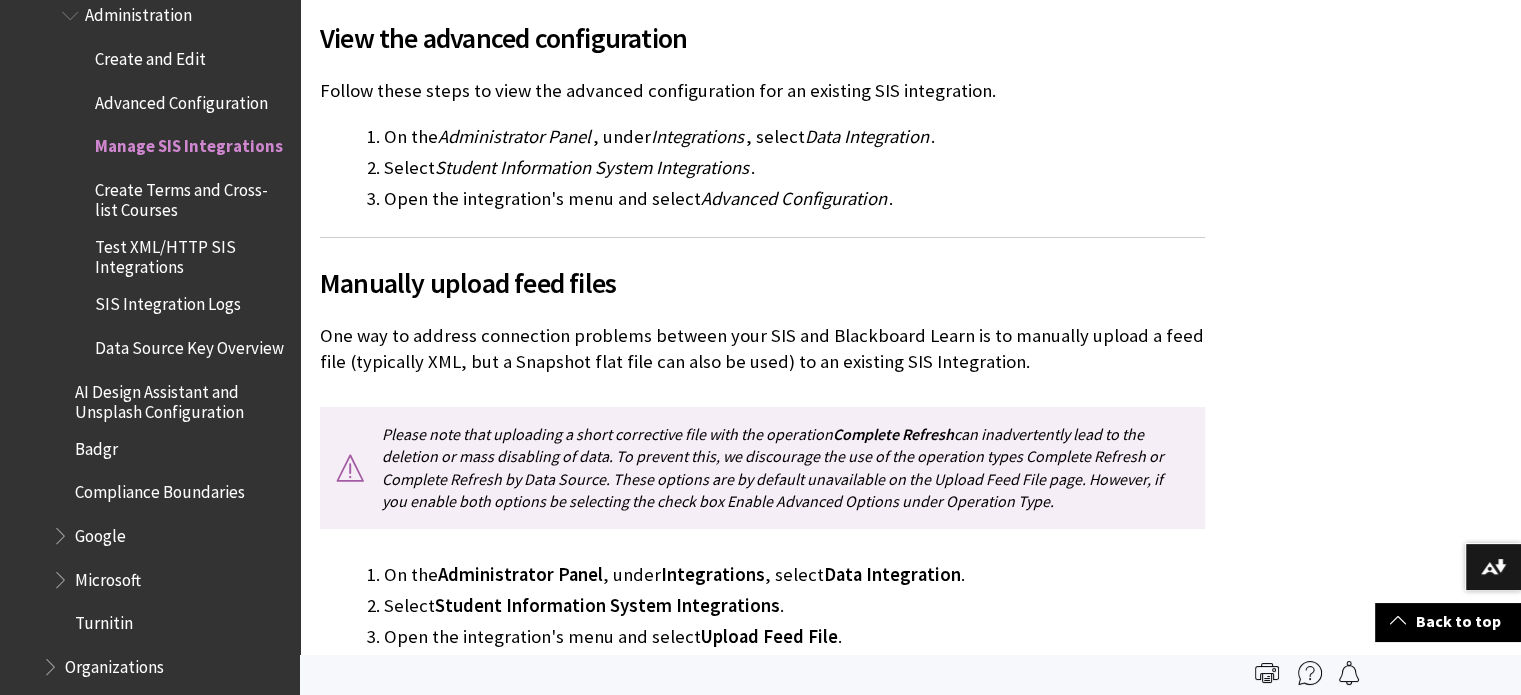 click on "Create Terms and Cross-list Courses" at bounding box center [190, 196] 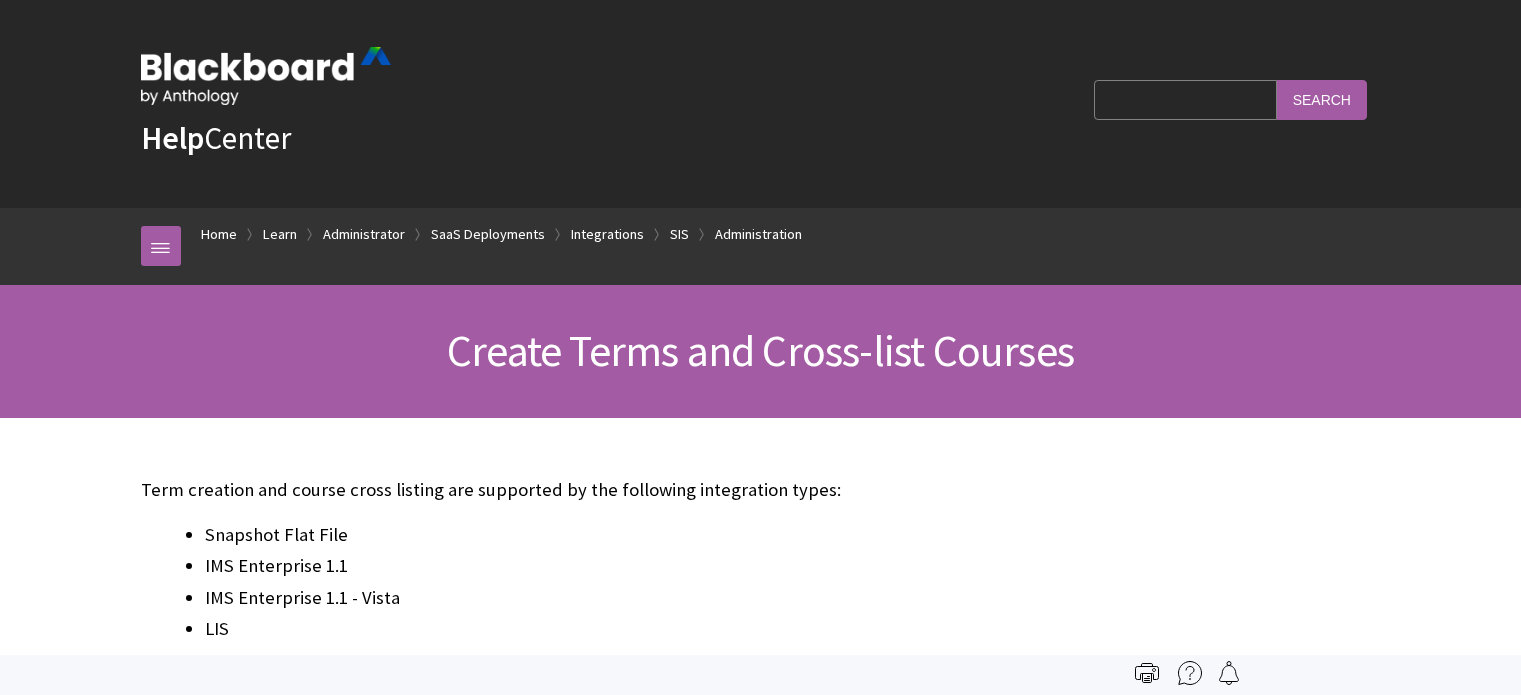 scroll, scrollTop: 0, scrollLeft: 0, axis: both 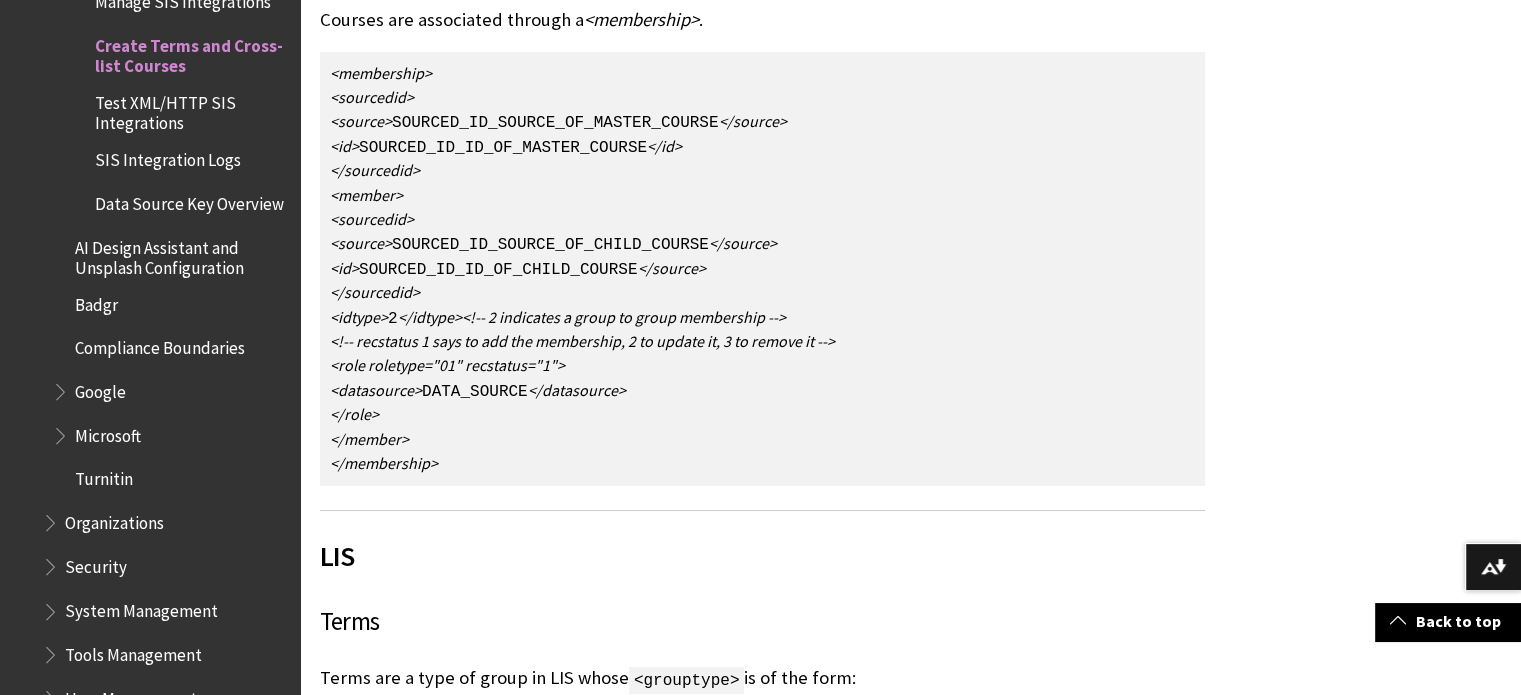 click on "LIS" at bounding box center (762, 556) 